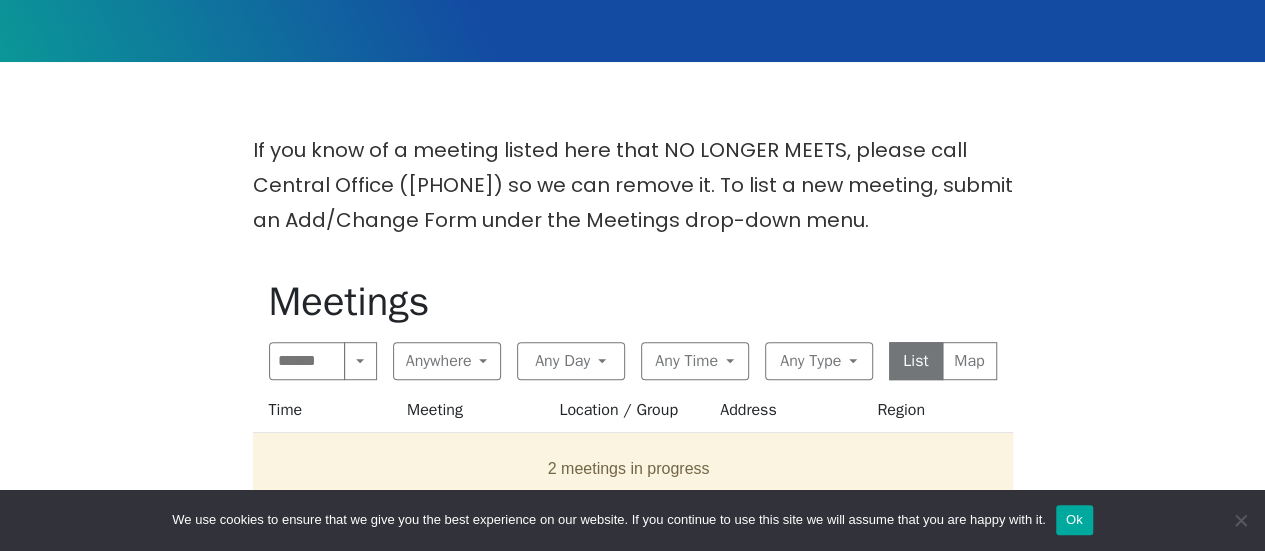 scroll, scrollTop: 500, scrollLeft: 0, axis: vertical 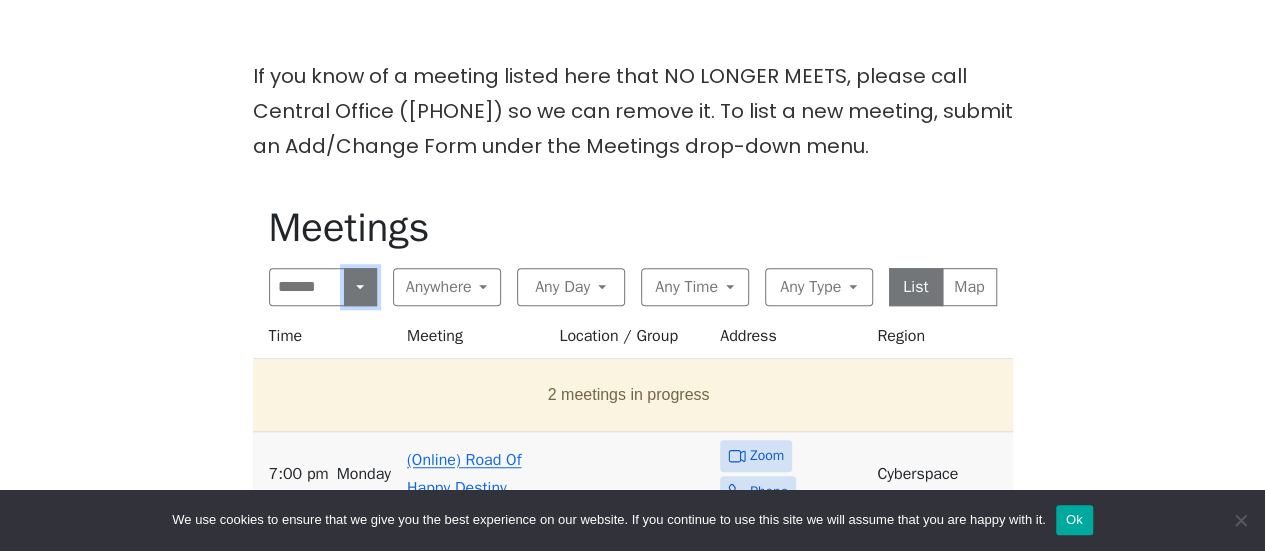 click at bounding box center [360, 287] 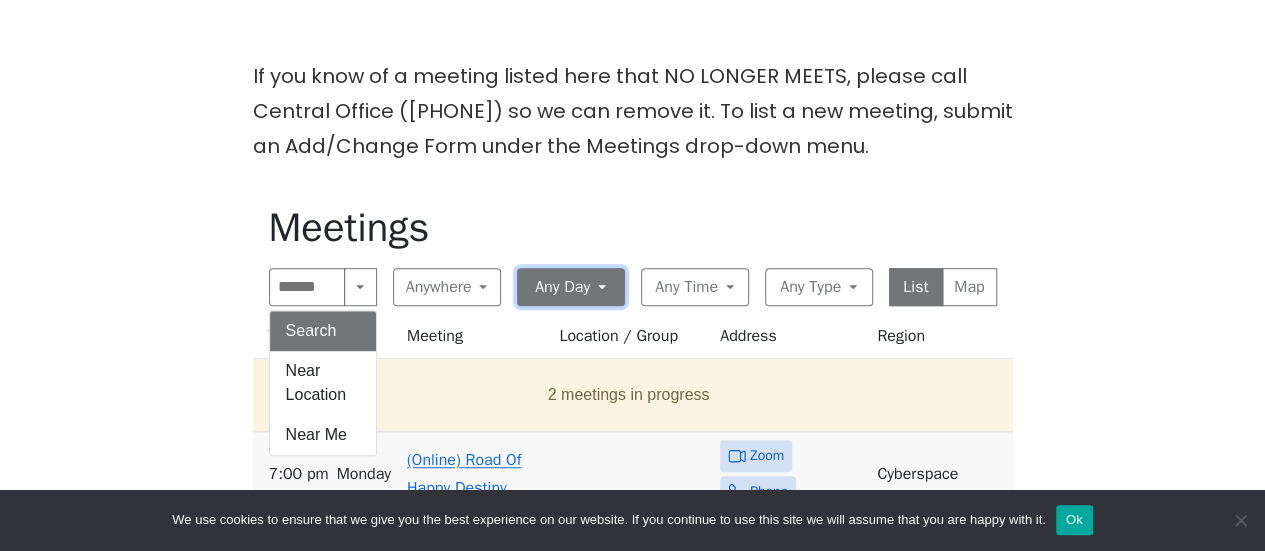 click on "Any Day" at bounding box center (571, 287) 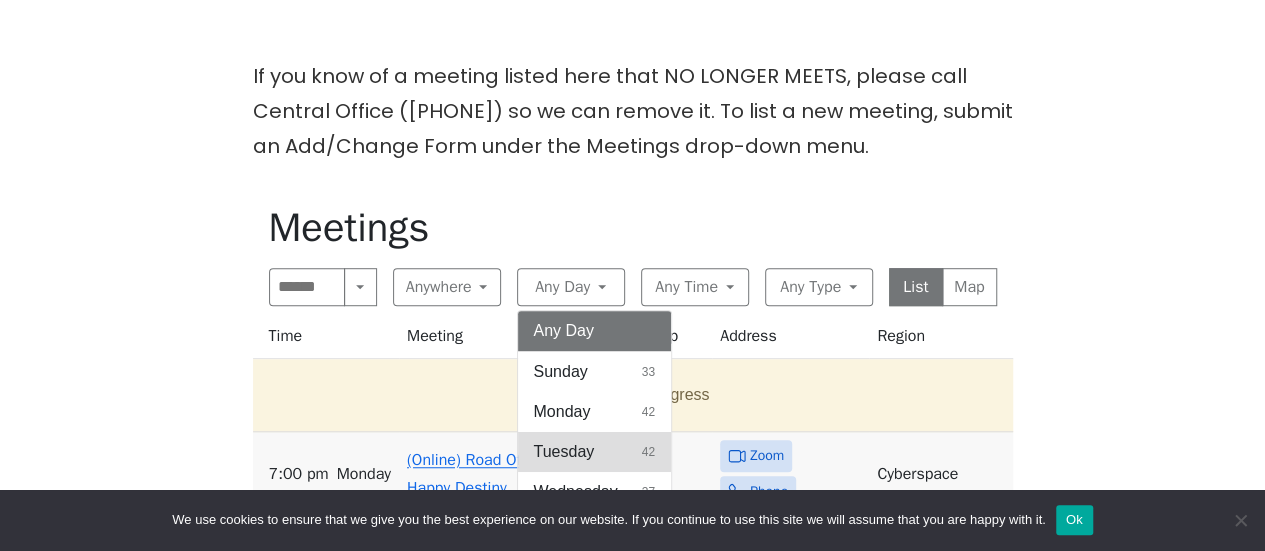 click on "Tuesday 42" at bounding box center [595, 331] 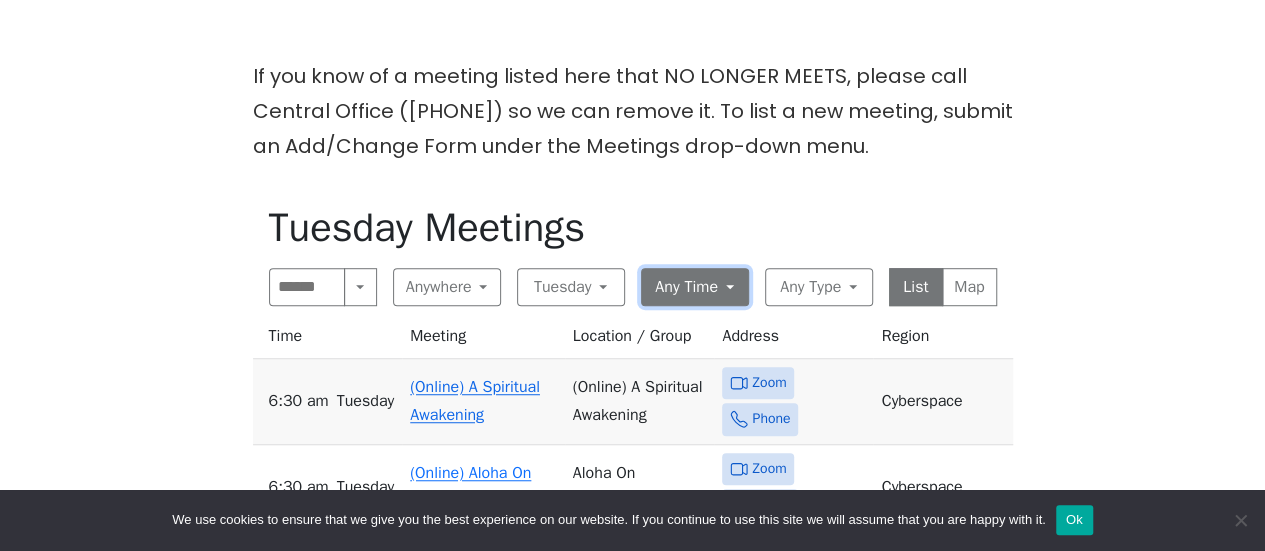 click on "Any Time" at bounding box center (695, 287) 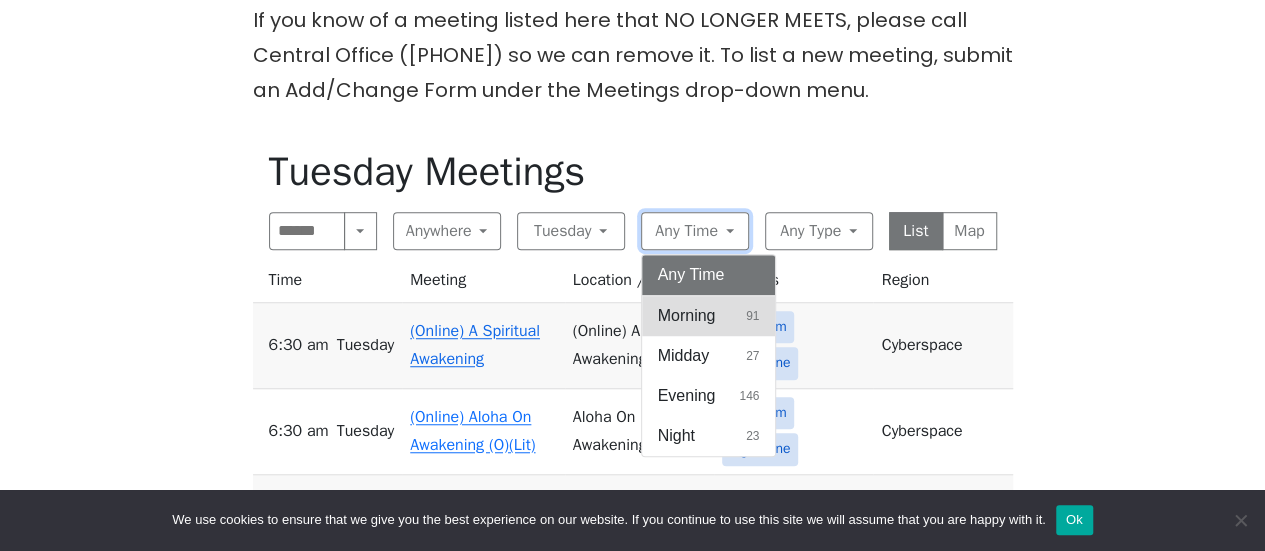 scroll, scrollTop: 600, scrollLeft: 0, axis: vertical 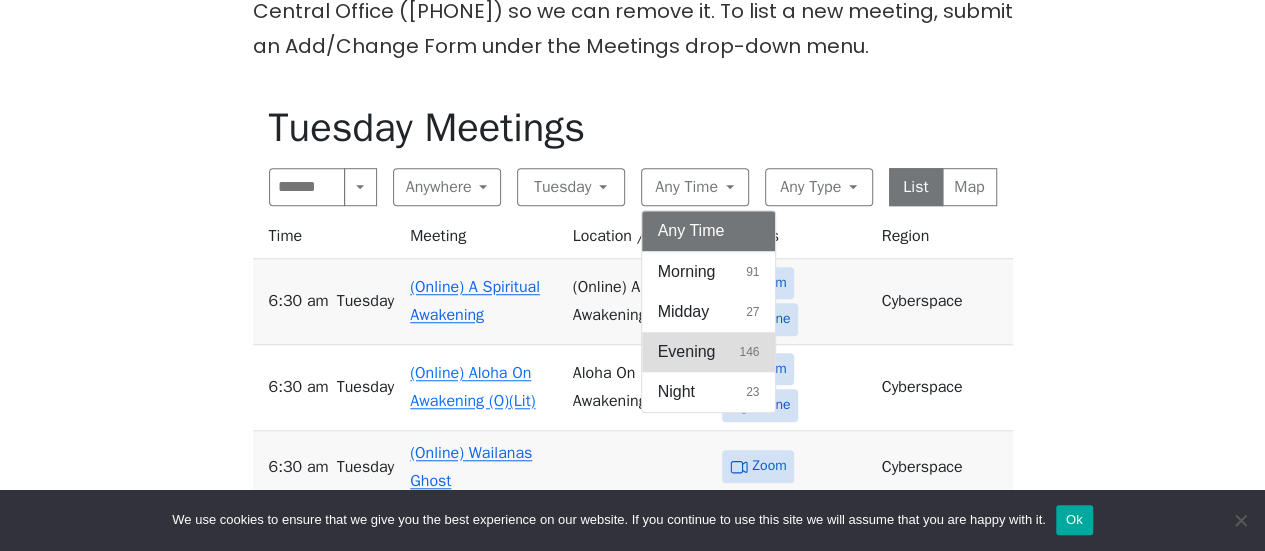 click on "Evening" at bounding box center [687, 272] 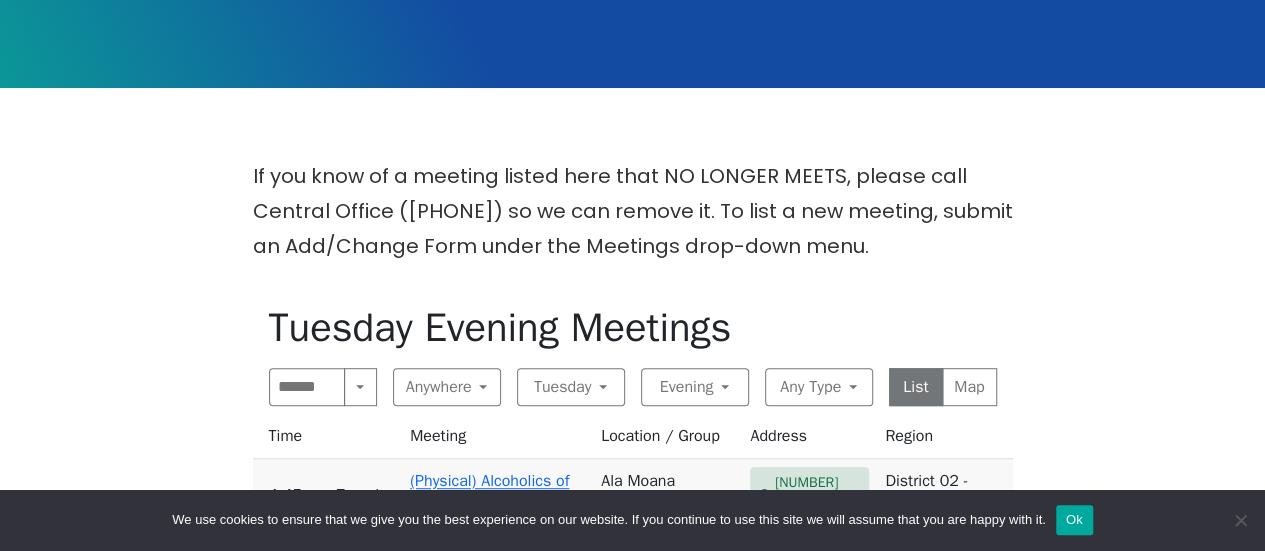 scroll, scrollTop: 500, scrollLeft: 0, axis: vertical 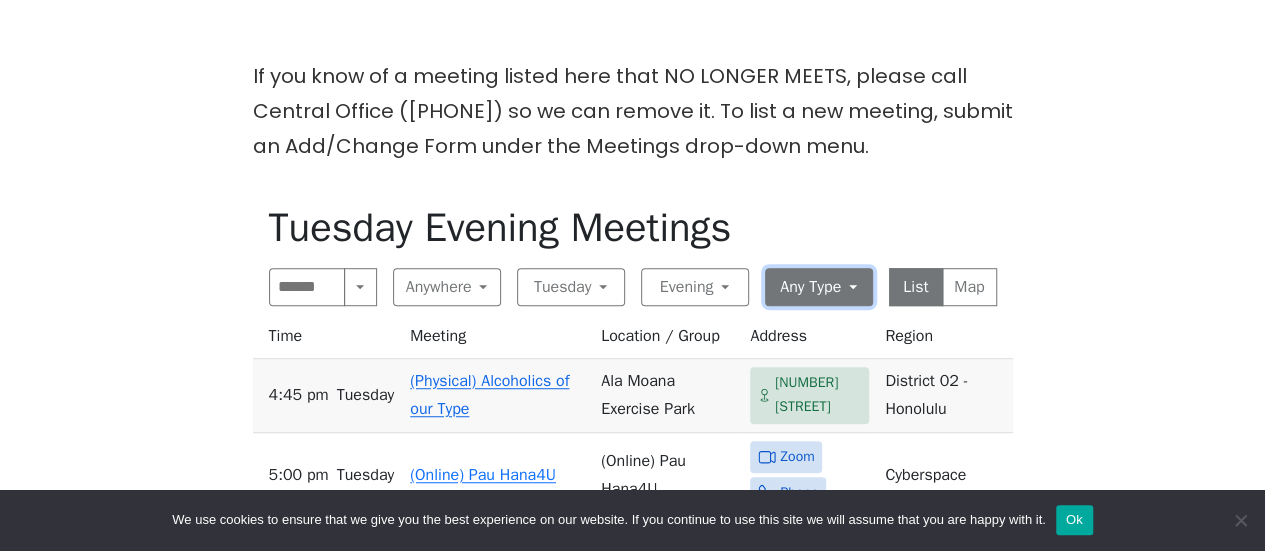 click on "Any Type" at bounding box center [819, 287] 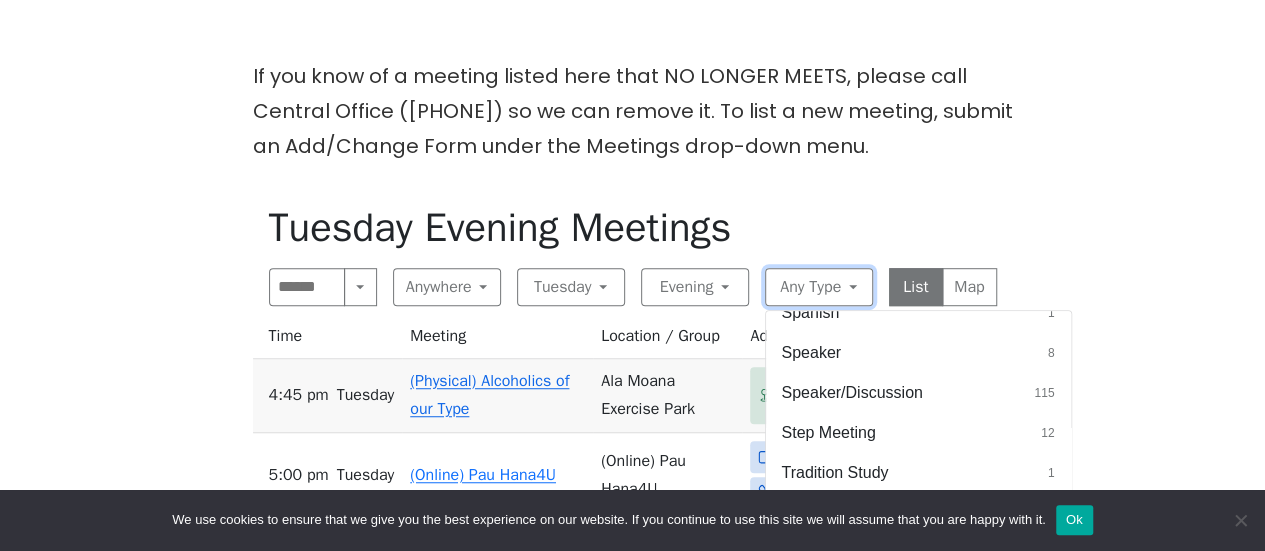 scroll, scrollTop: 967, scrollLeft: 0, axis: vertical 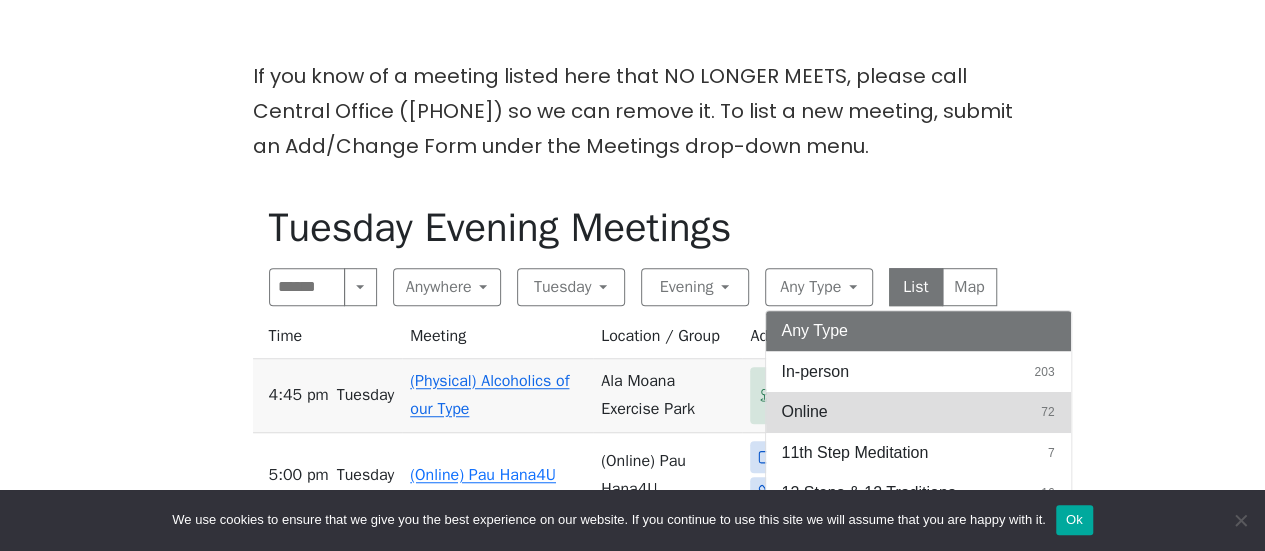 click on "Online 72" at bounding box center (918, 331) 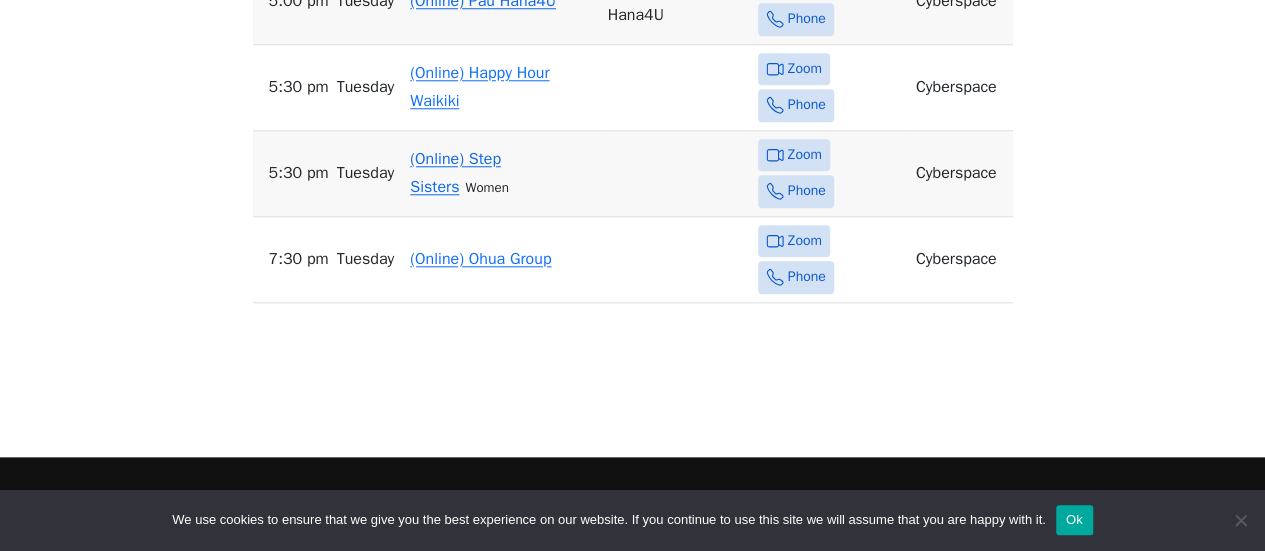 scroll, scrollTop: 800, scrollLeft: 0, axis: vertical 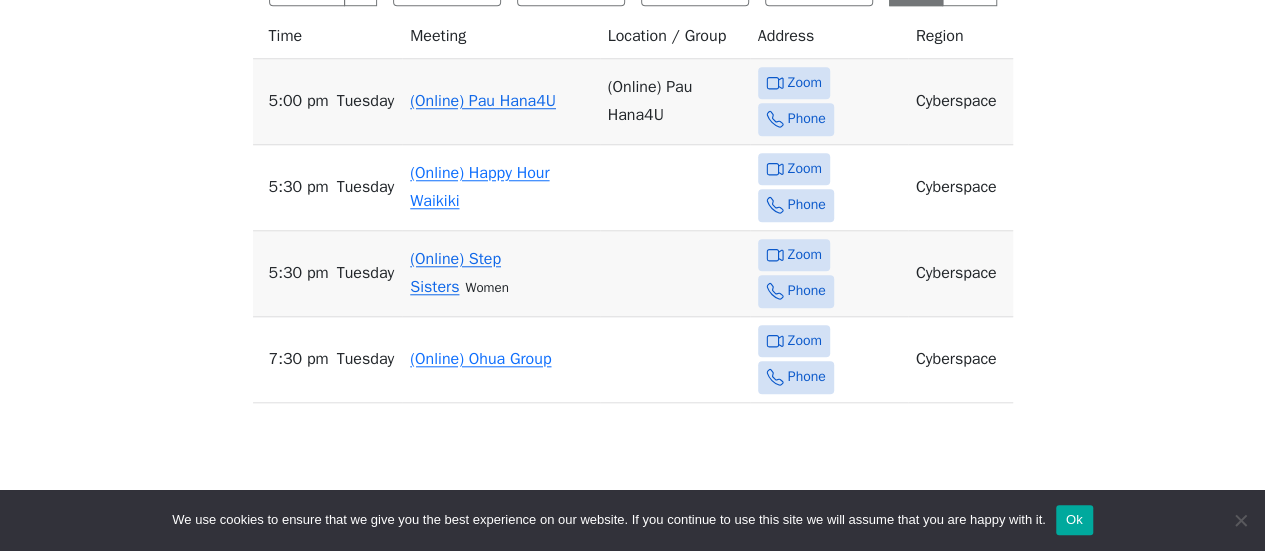 click on "(Online) Step Sisters" at bounding box center [455, 273] 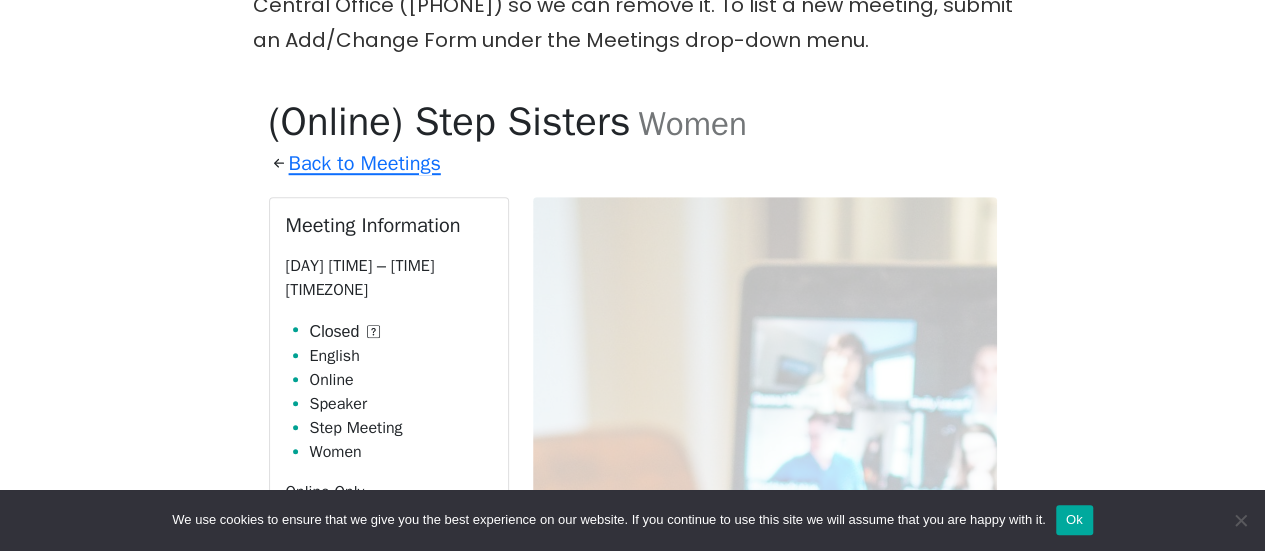 scroll, scrollTop: 387, scrollLeft: 0, axis: vertical 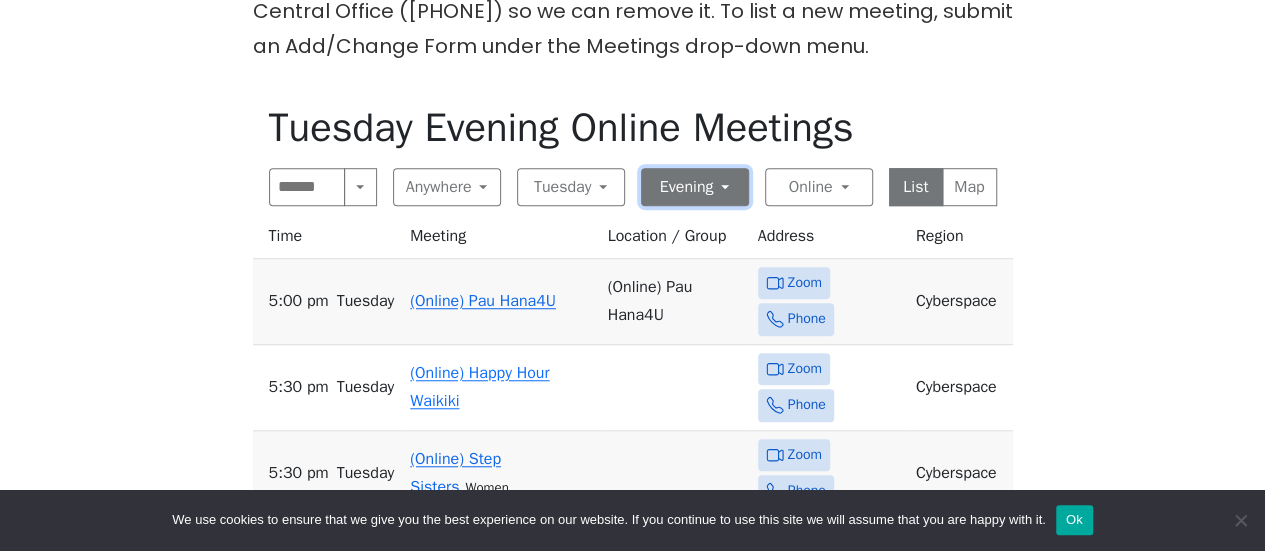 click on "Evening" at bounding box center [695, 187] 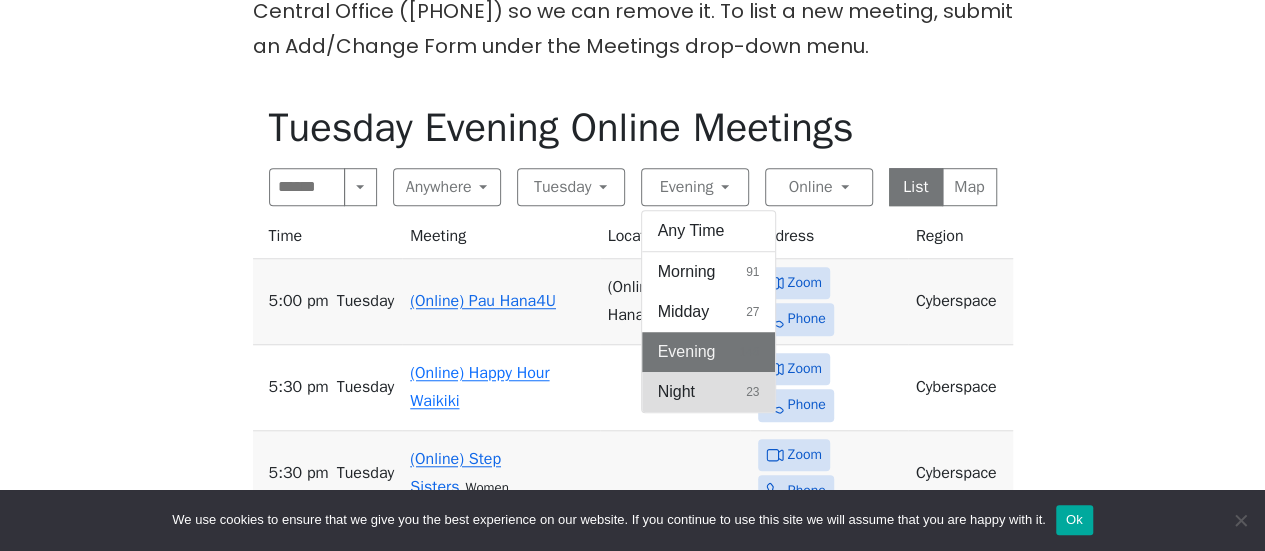 click on "Night 23" at bounding box center [709, 231] 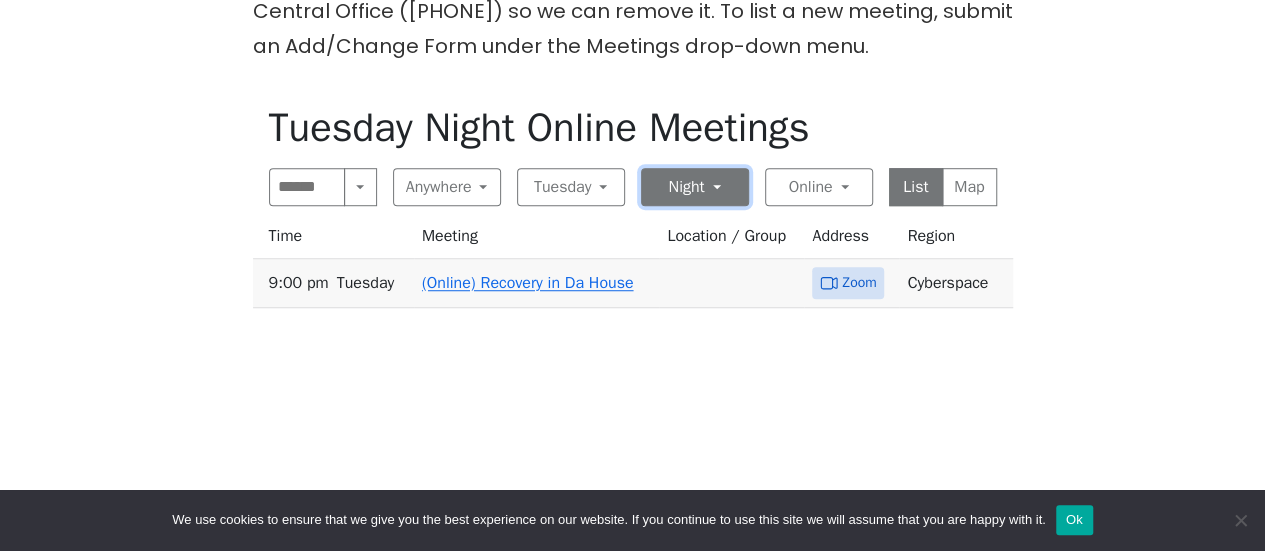 click on "Night" at bounding box center (695, 187) 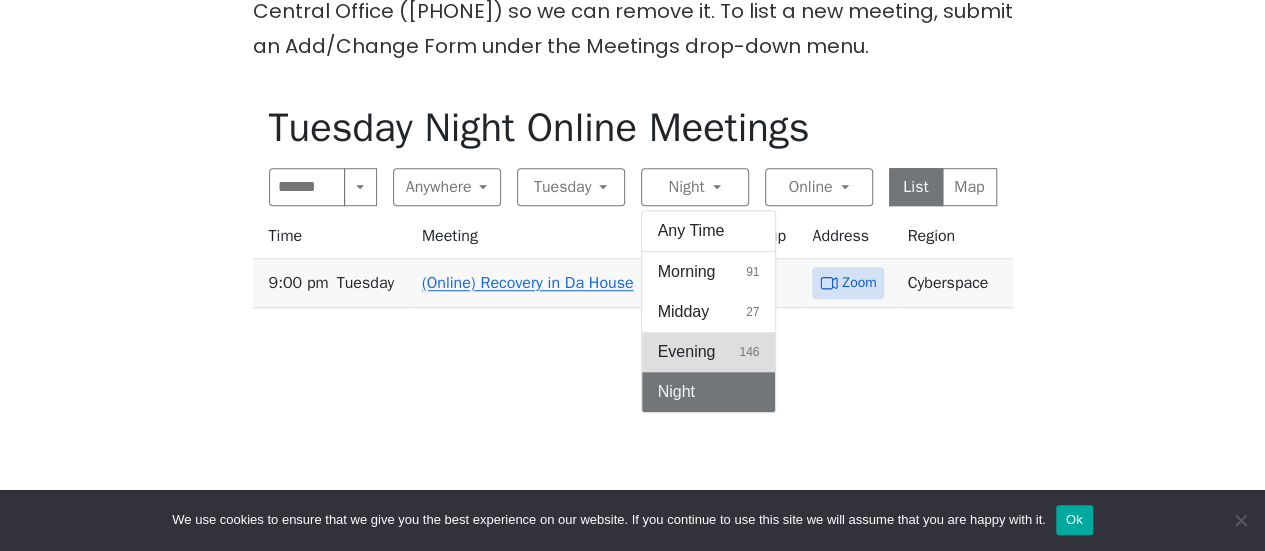 click on "Evening" at bounding box center [687, 272] 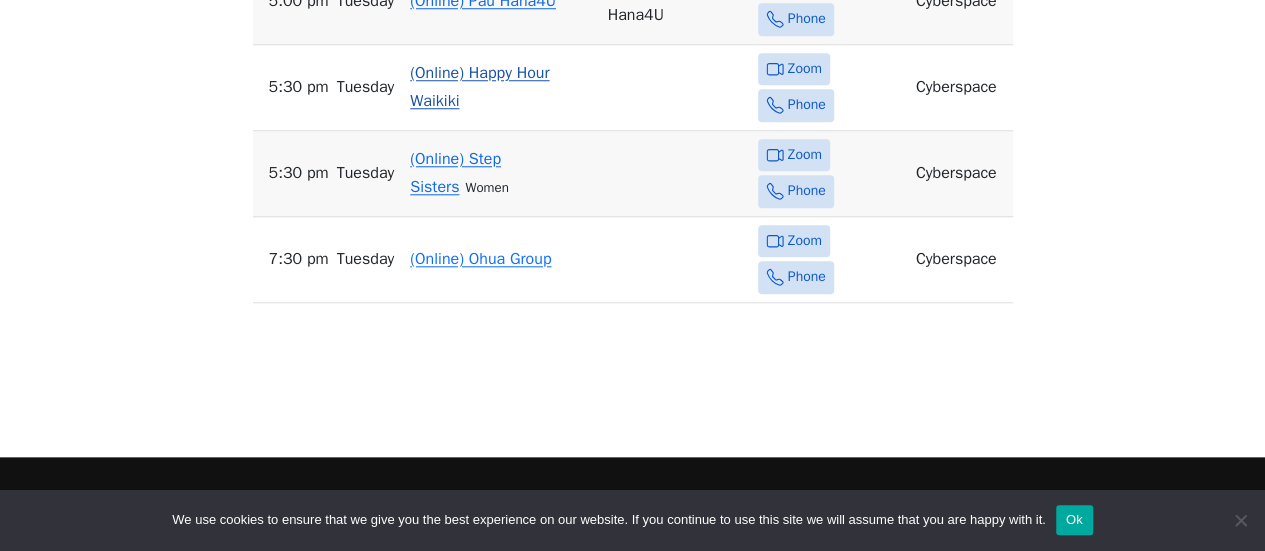 scroll, scrollTop: 600, scrollLeft: 0, axis: vertical 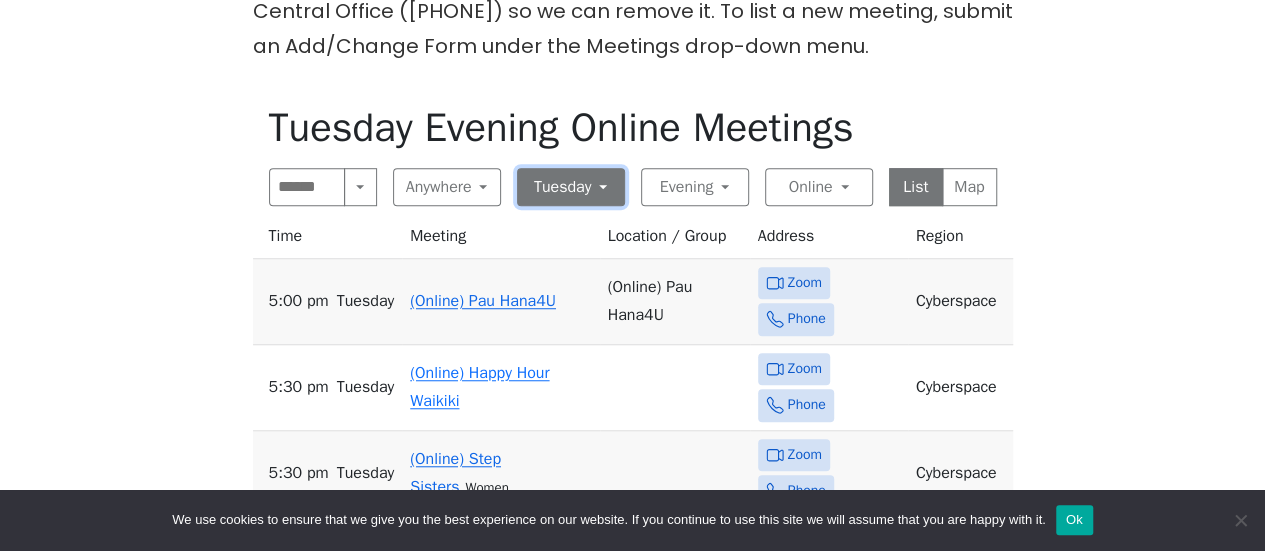 click on "Tuesday" at bounding box center [571, 187] 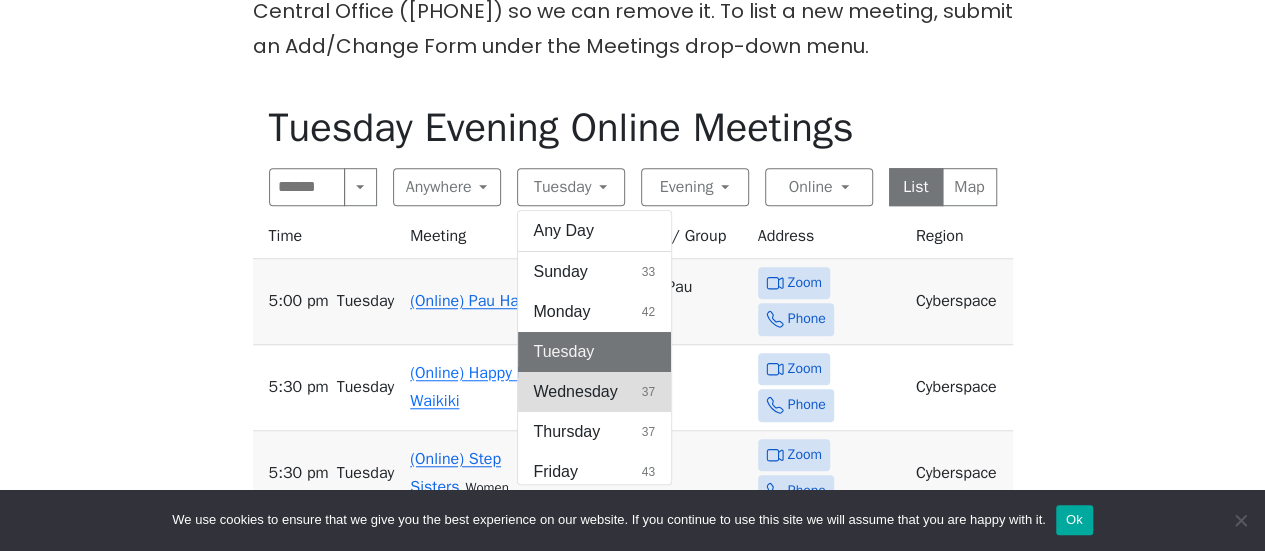 click on "Wednesday" at bounding box center [561, 272] 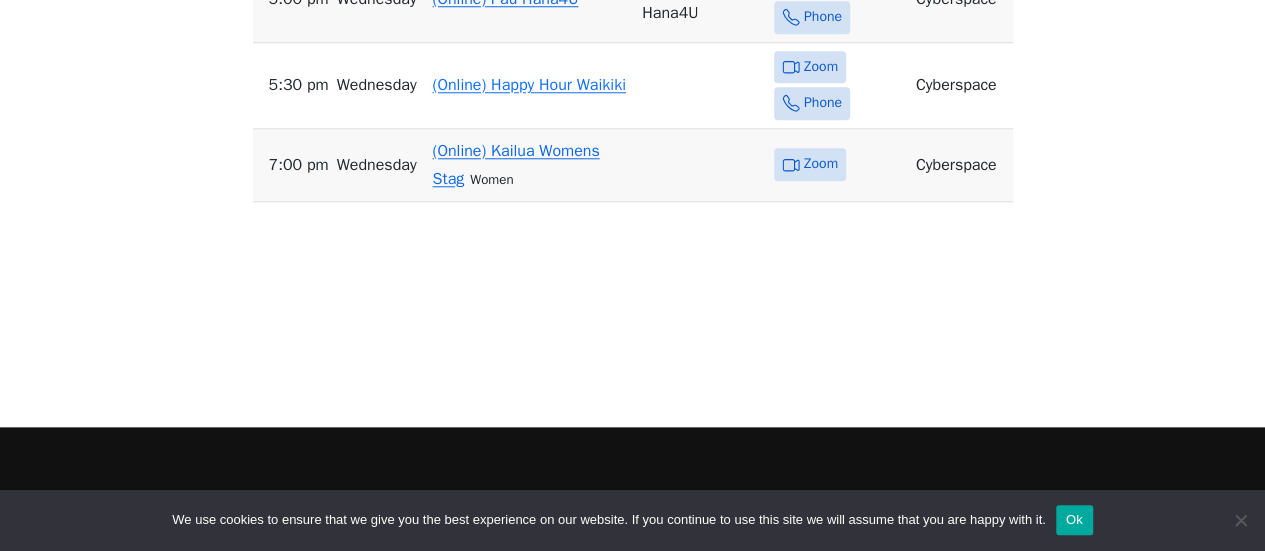 scroll, scrollTop: 900, scrollLeft: 0, axis: vertical 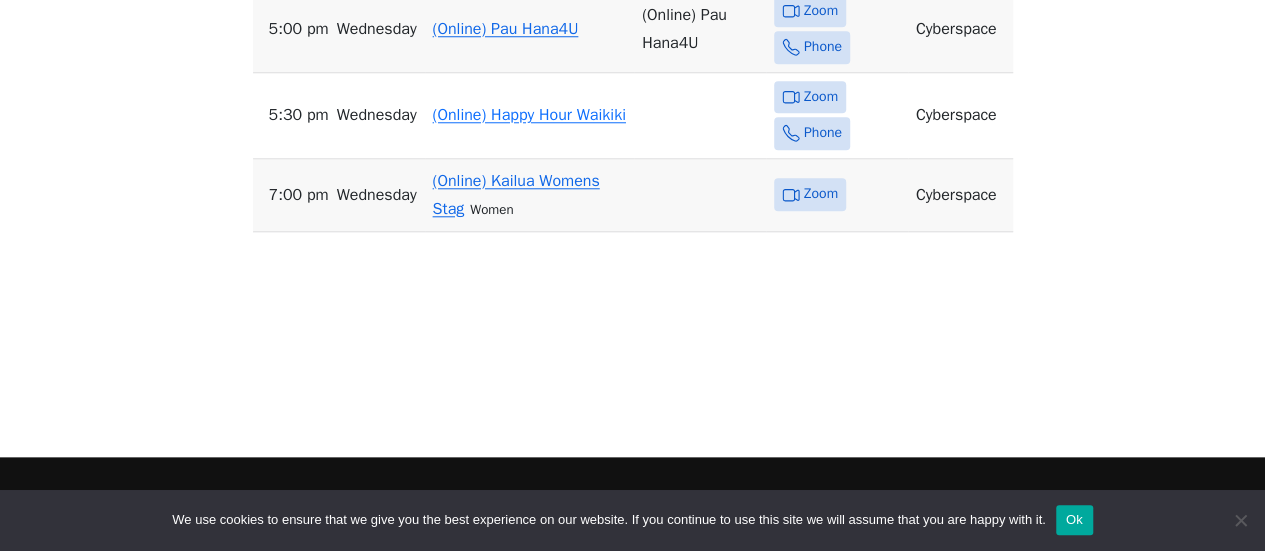 click at bounding box center (791, 11) 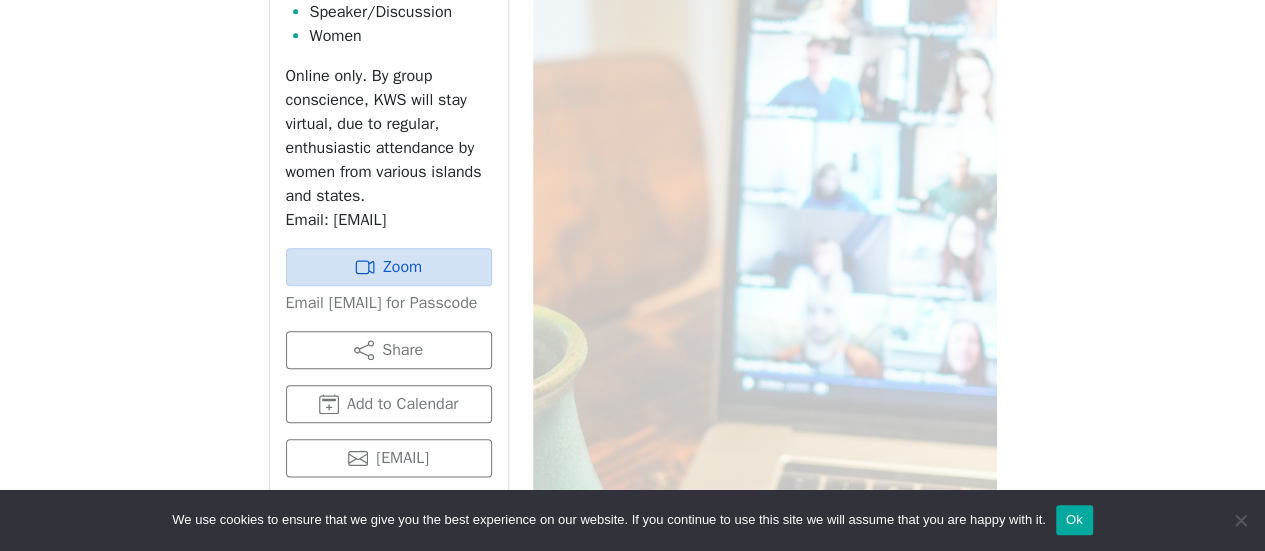 scroll, scrollTop: 987, scrollLeft: 0, axis: vertical 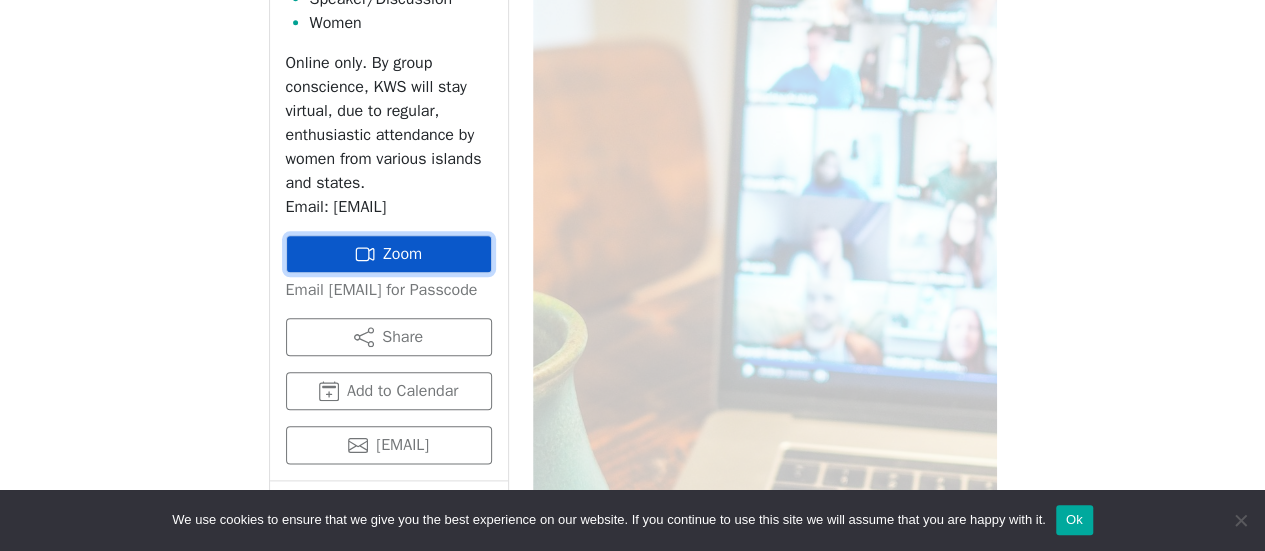 click on "Zoom" at bounding box center [389, 254] 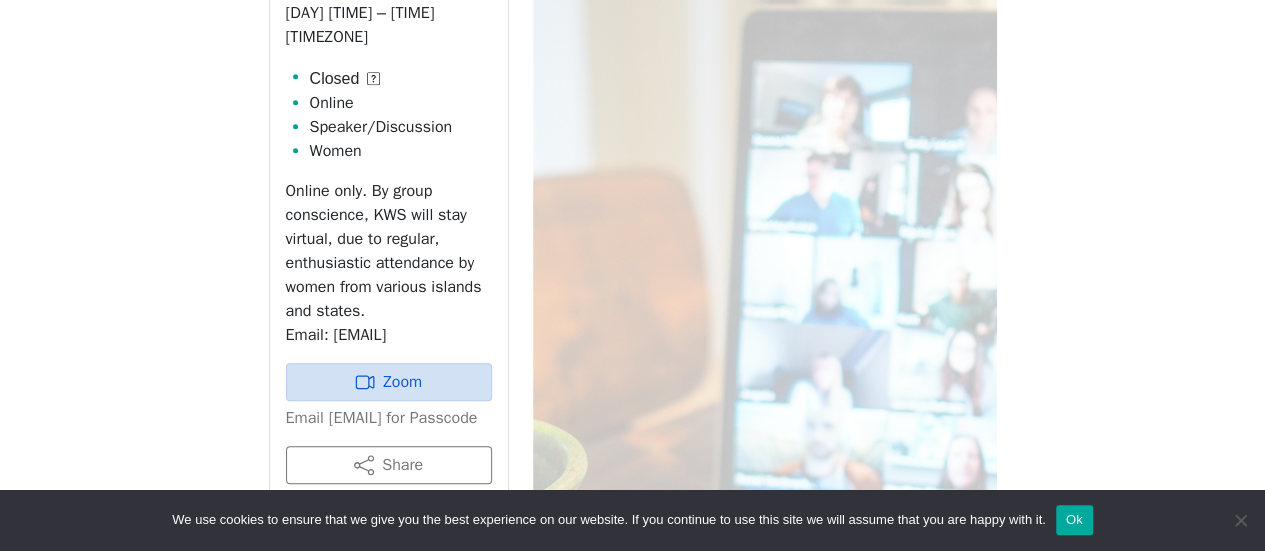 scroll, scrollTop: 787, scrollLeft: 0, axis: vertical 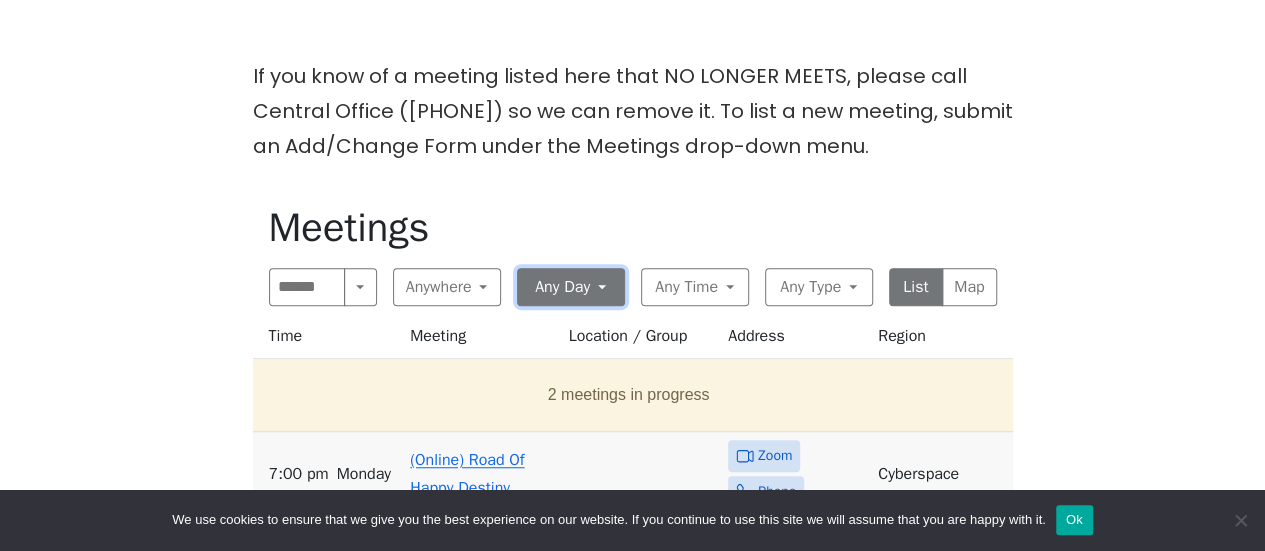 click on "Any Day" at bounding box center (571, 287) 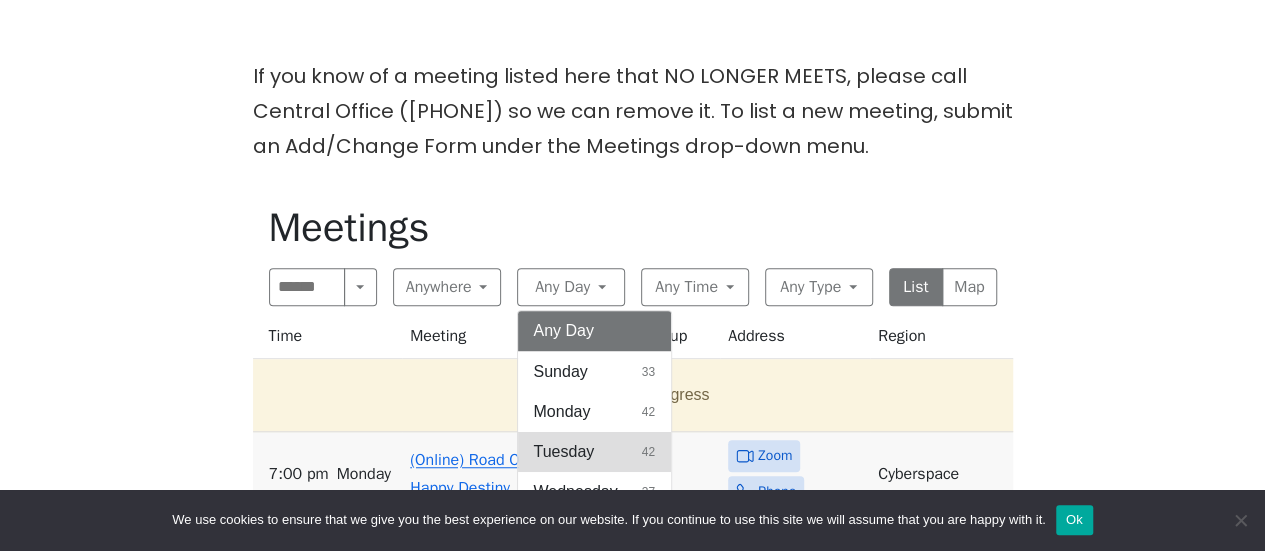 click on "Tuesday 42" at bounding box center [595, 331] 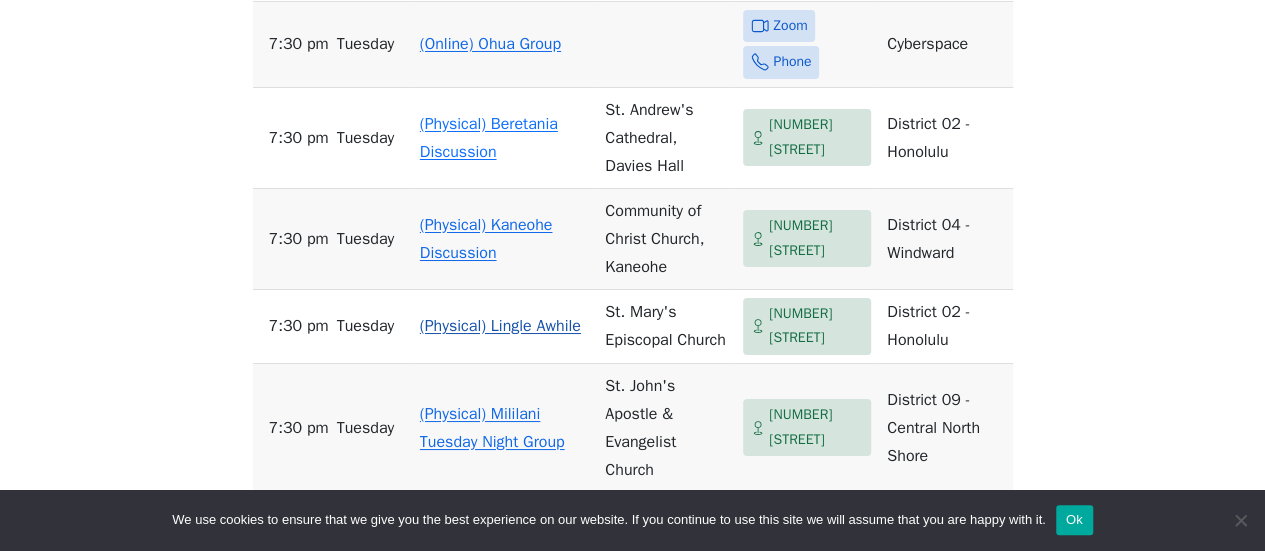 scroll, scrollTop: 3528, scrollLeft: 0, axis: vertical 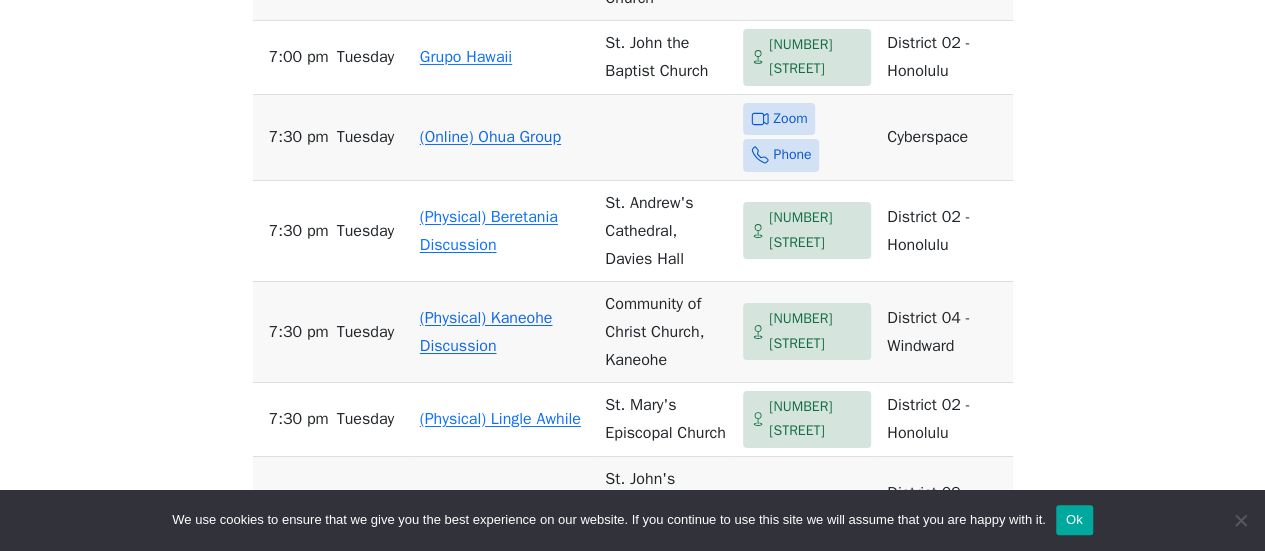 click on "(Online) Ohua Group" at bounding box center [490, 137] 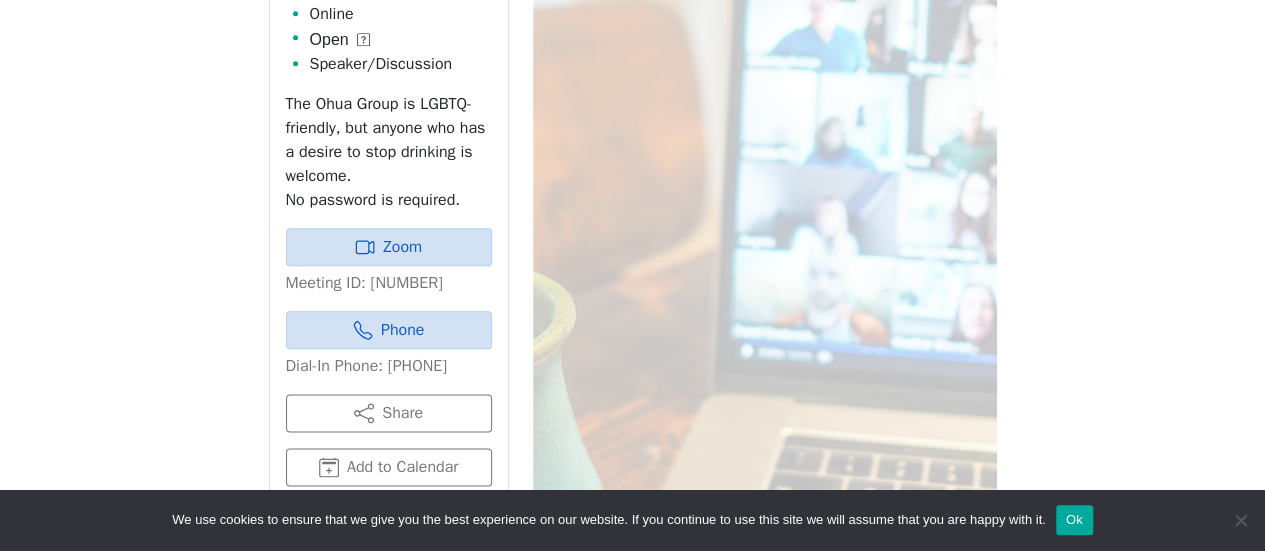 scroll, scrollTop: 1087, scrollLeft: 0, axis: vertical 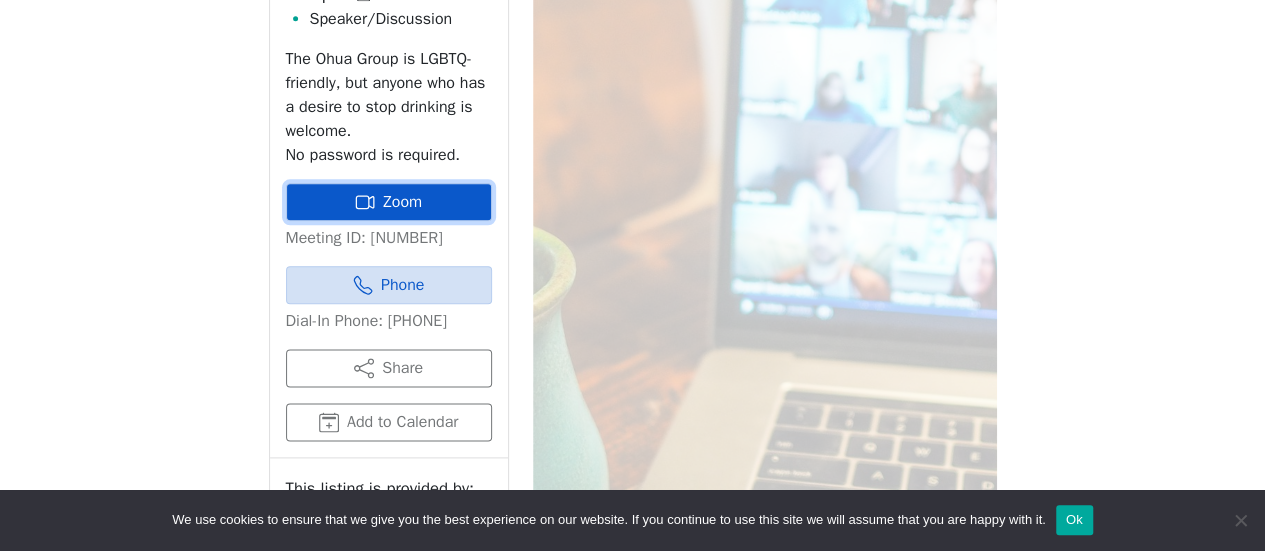 click on "Zoom" at bounding box center [389, 202] 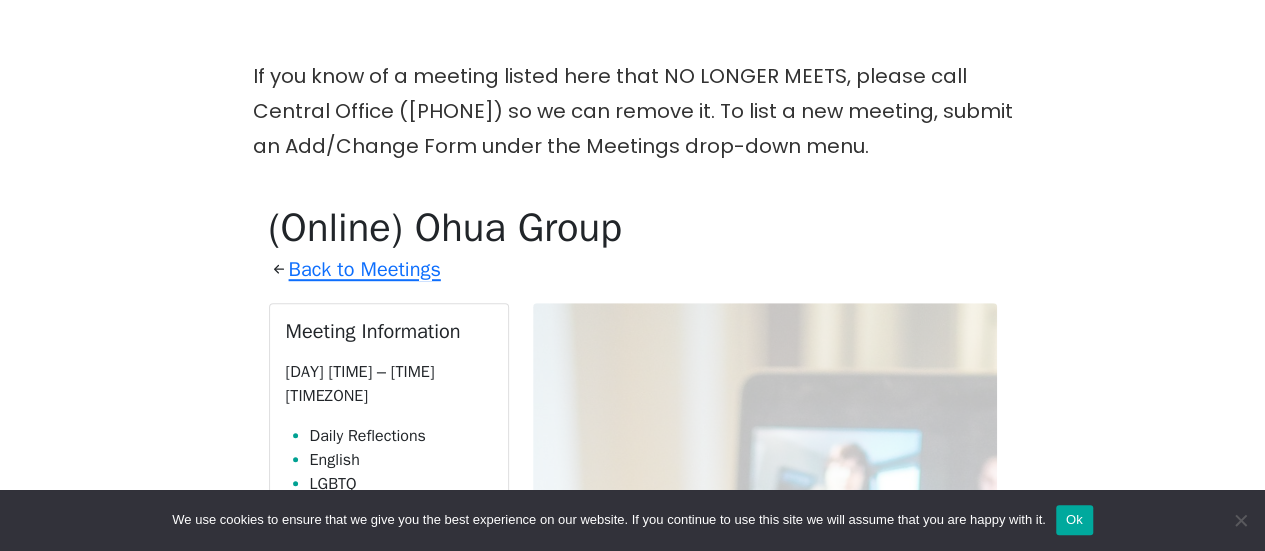 scroll, scrollTop: 100, scrollLeft: 0, axis: vertical 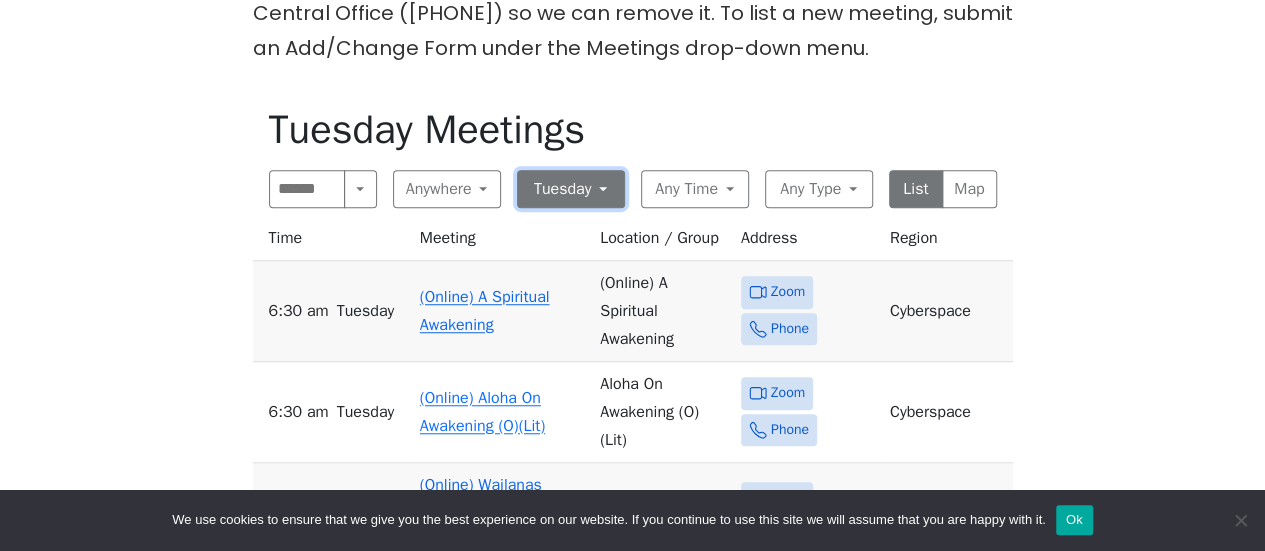 click on "Tuesday" at bounding box center (571, 189) 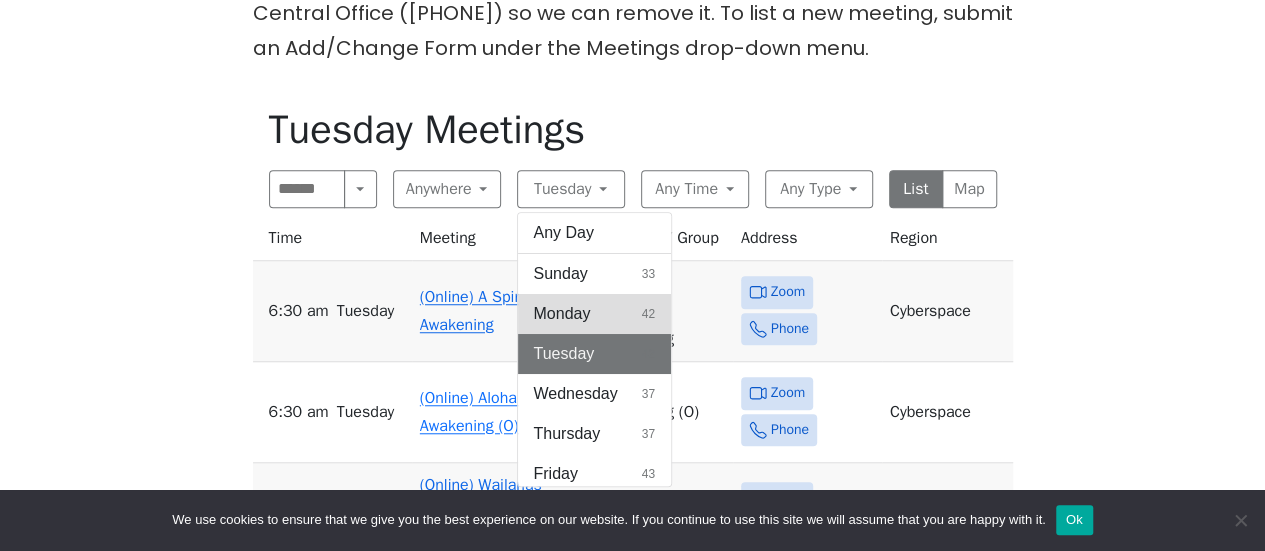 click on "Monday" at bounding box center [561, 274] 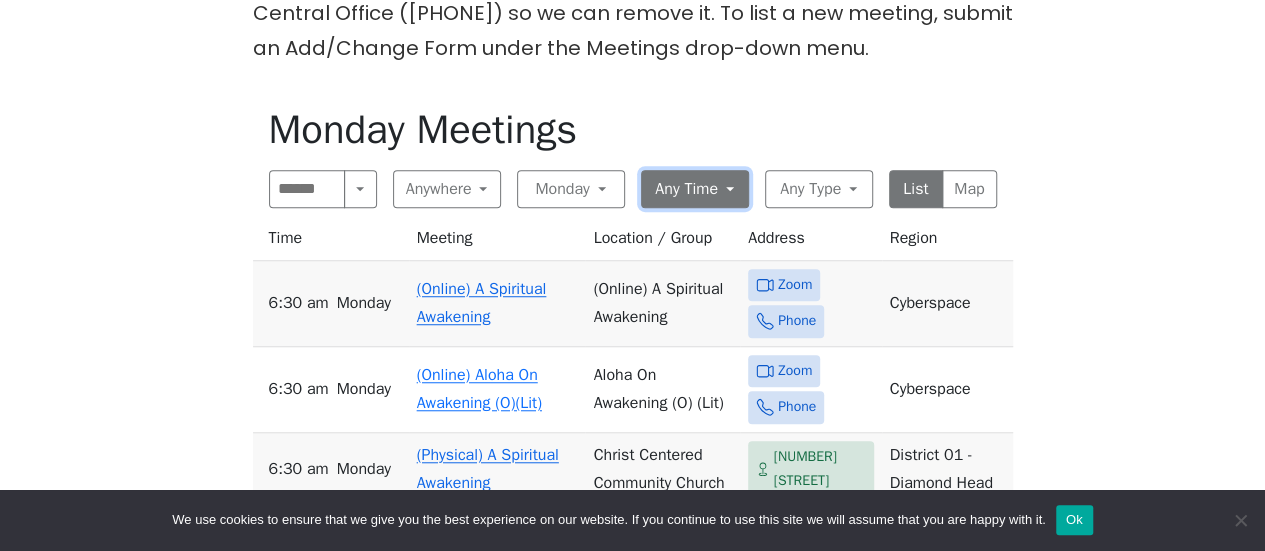click on "Any Time" at bounding box center [695, 189] 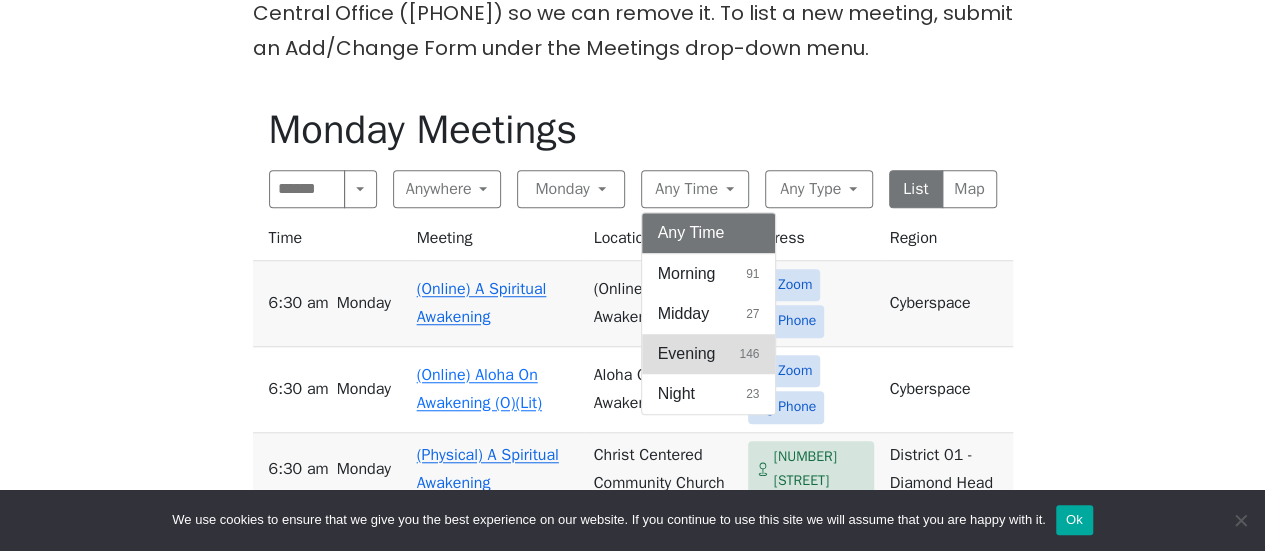 click on "Evening" at bounding box center (687, 274) 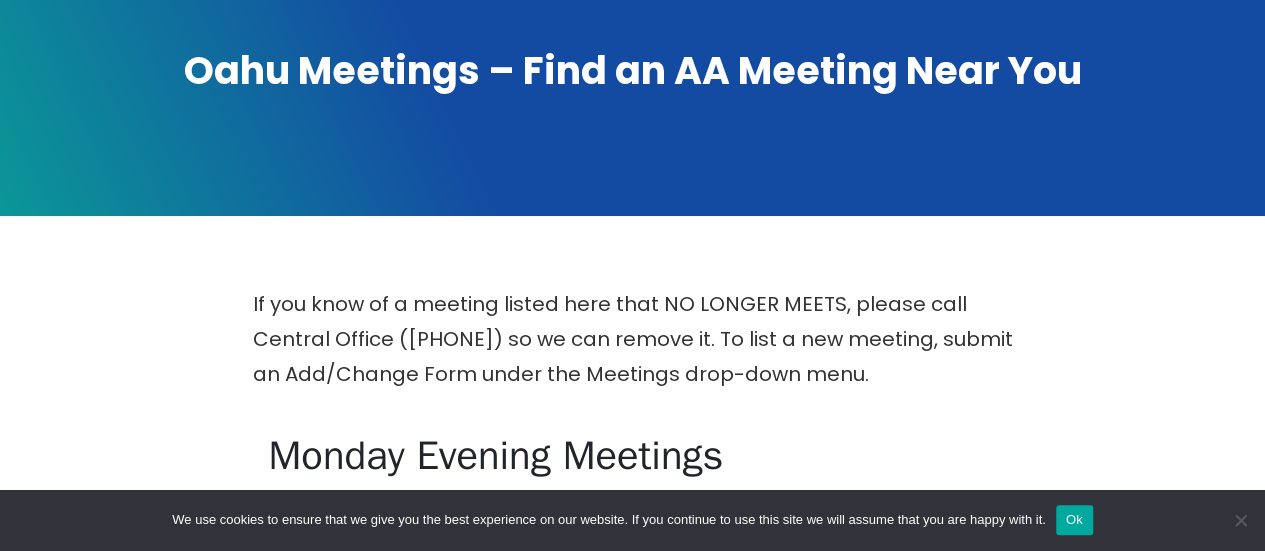 scroll, scrollTop: 398, scrollLeft: 0, axis: vertical 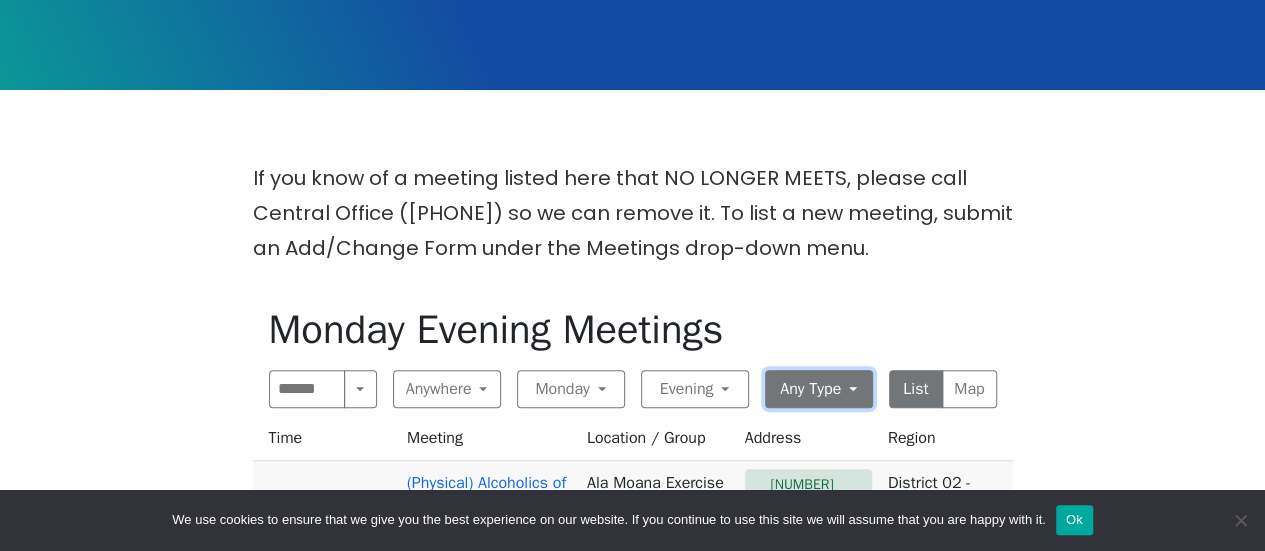 click on "Any Type" at bounding box center (819, 389) 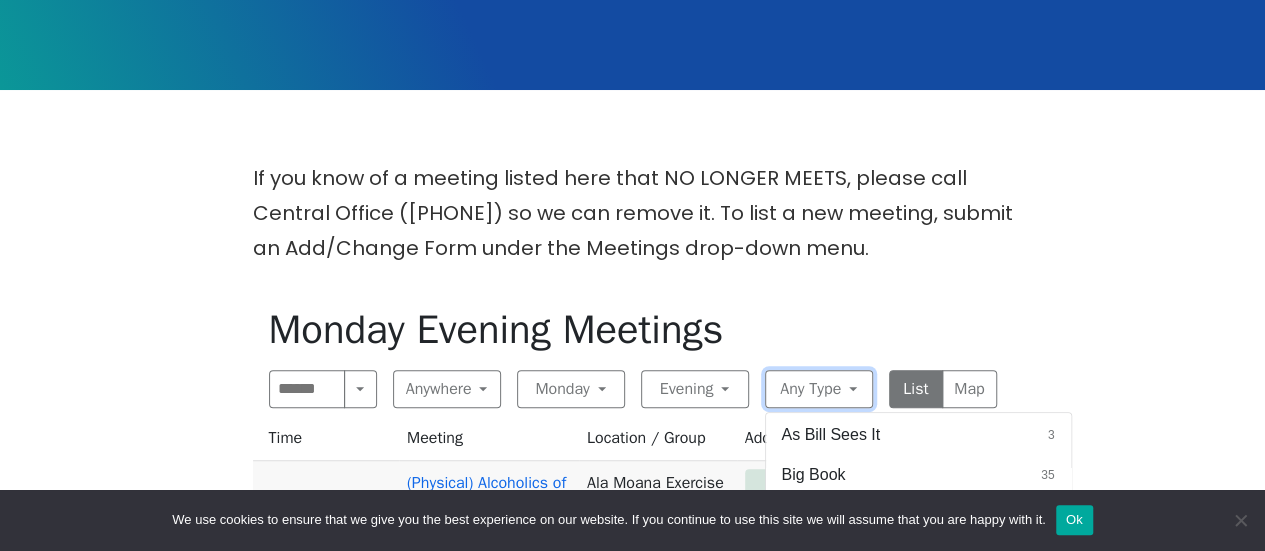 scroll, scrollTop: 0, scrollLeft: 0, axis: both 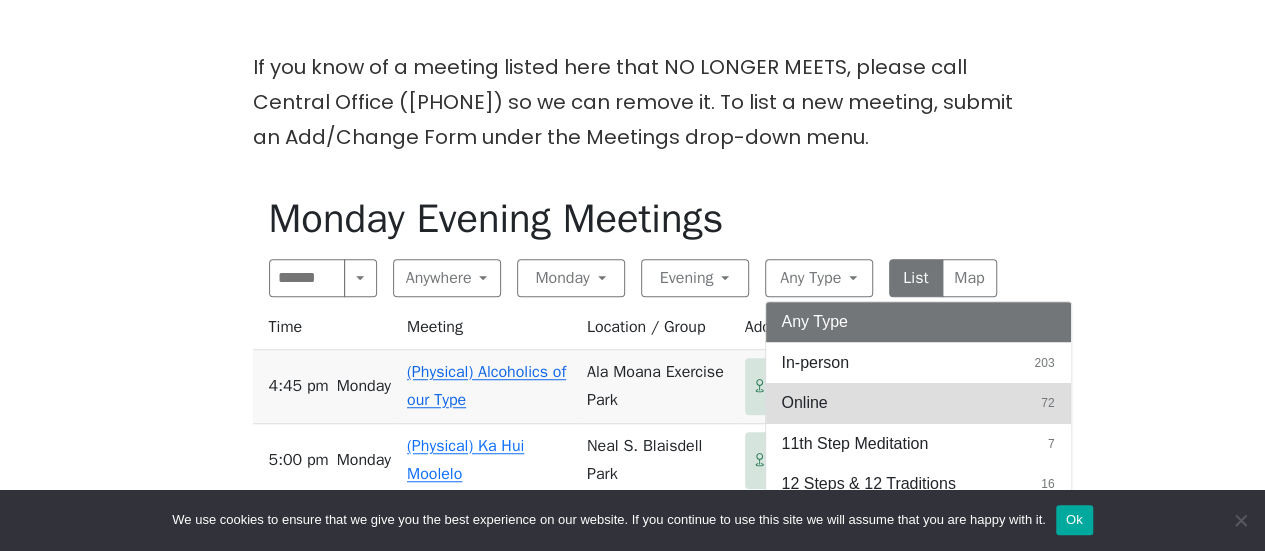click on "Online" at bounding box center (816, 363) 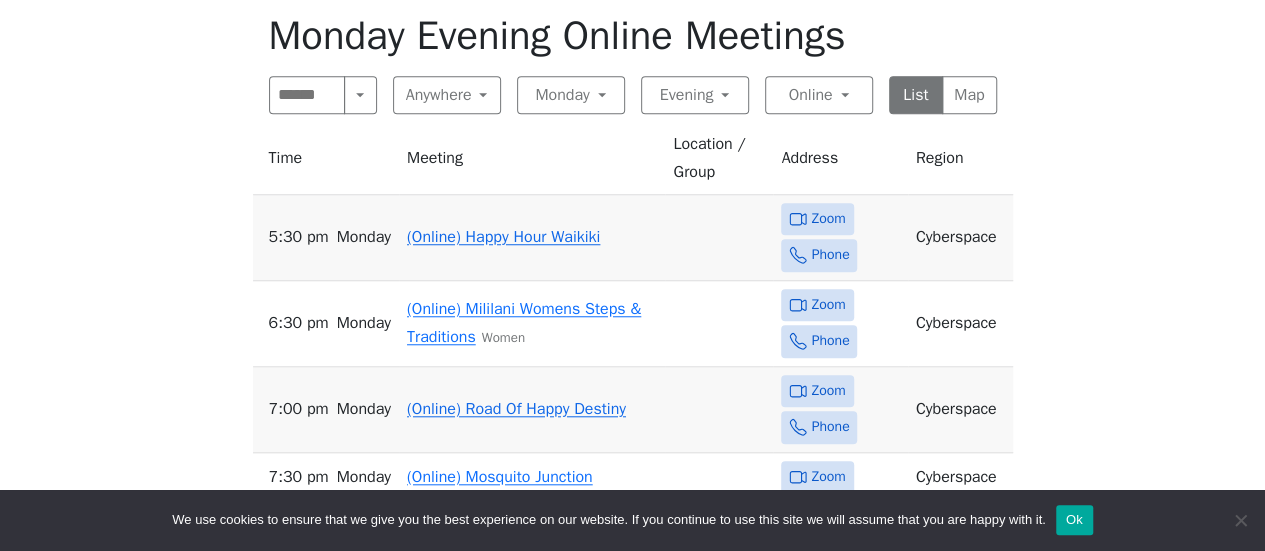 scroll, scrollTop: 609, scrollLeft: 0, axis: vertical 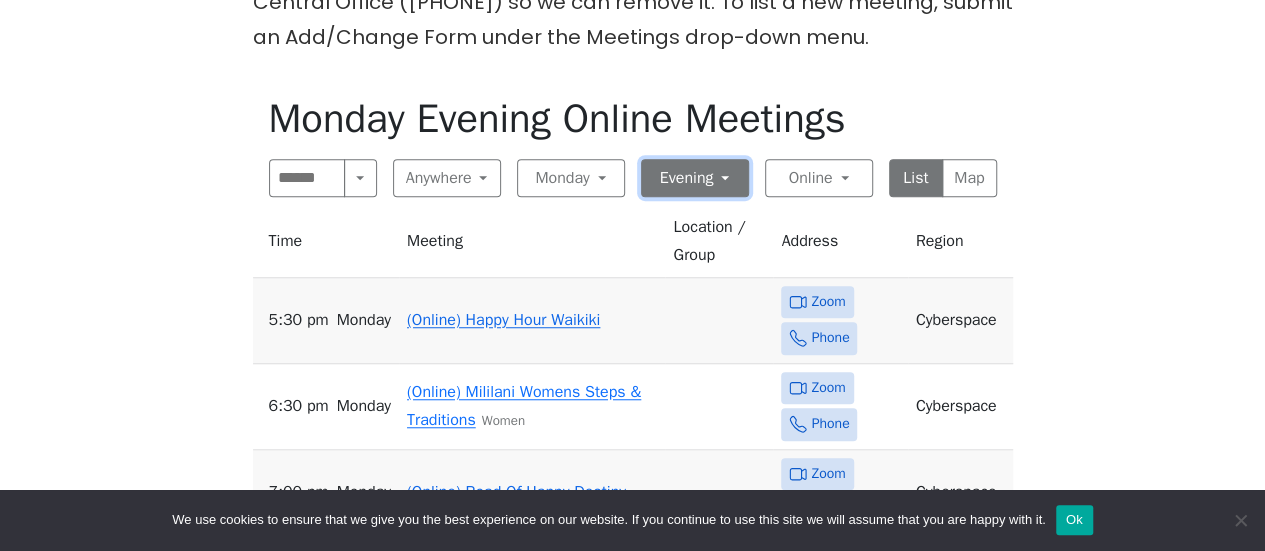 click on "Evening" at bounding box center (695, 178) 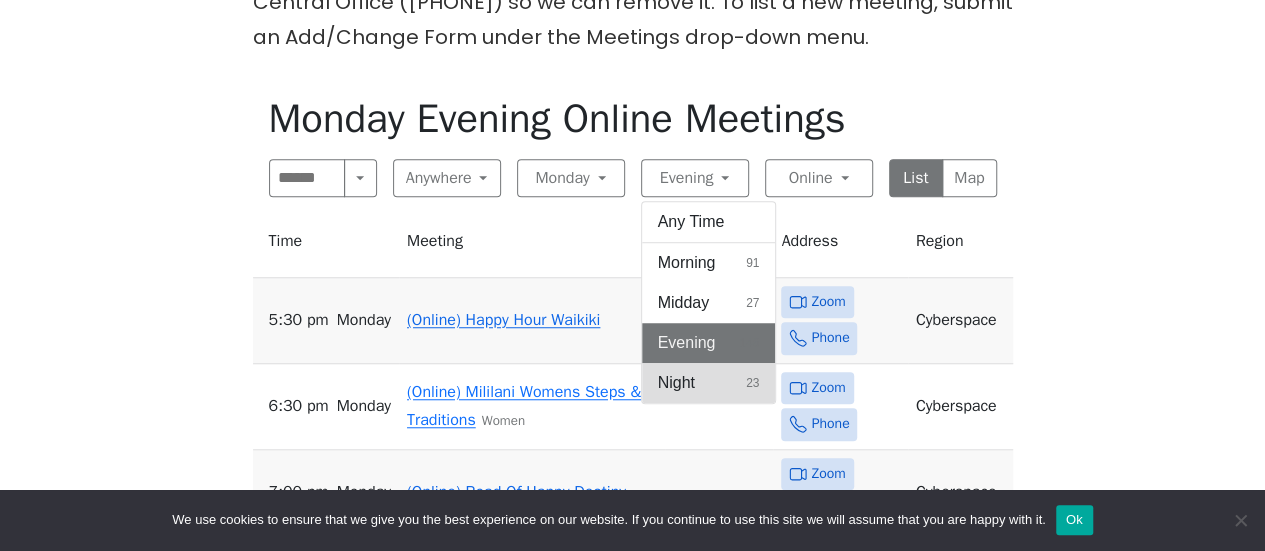 click on "Night" at bounding box center (687, 263) 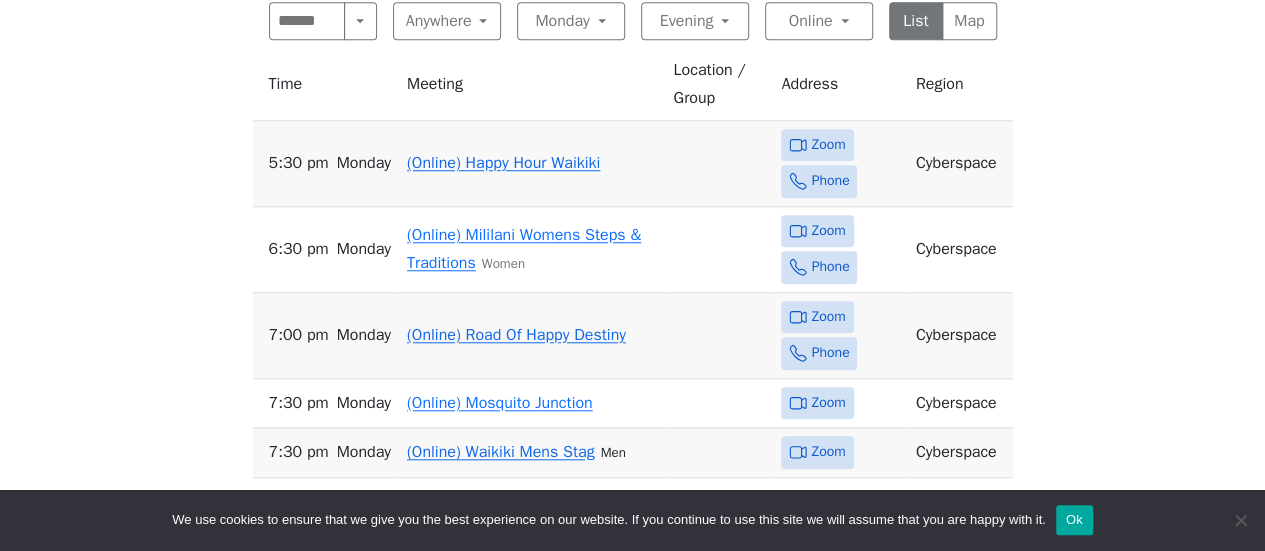 scroll, scrollTop: 809, scrollLeft: 0, axis: vertical 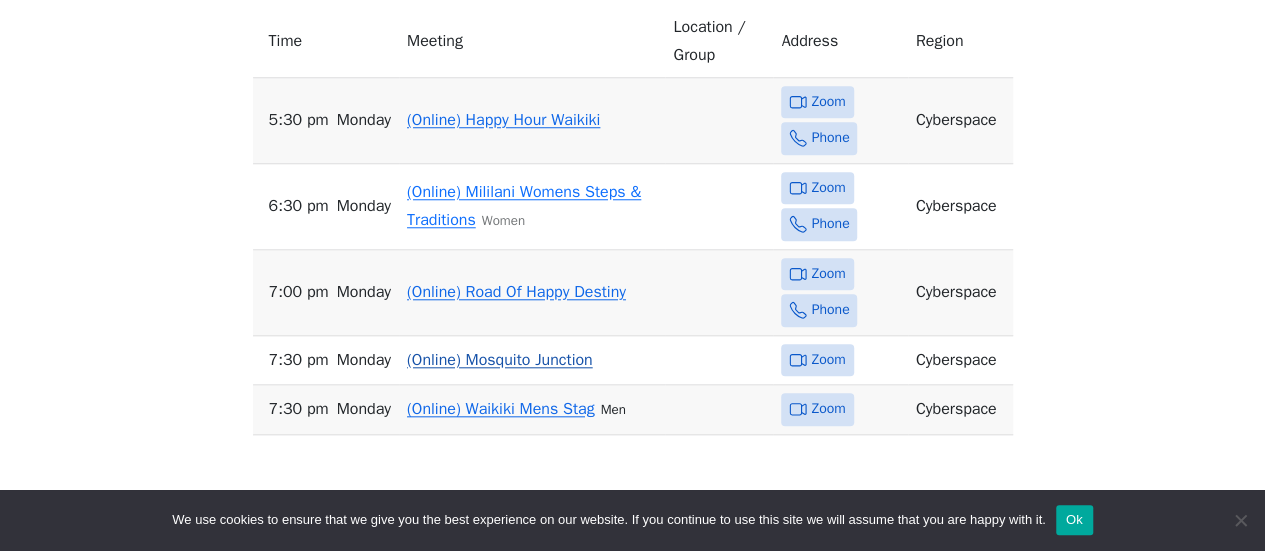 click on "(Online) Mosquito Junction" at bounding box center [500, 360] 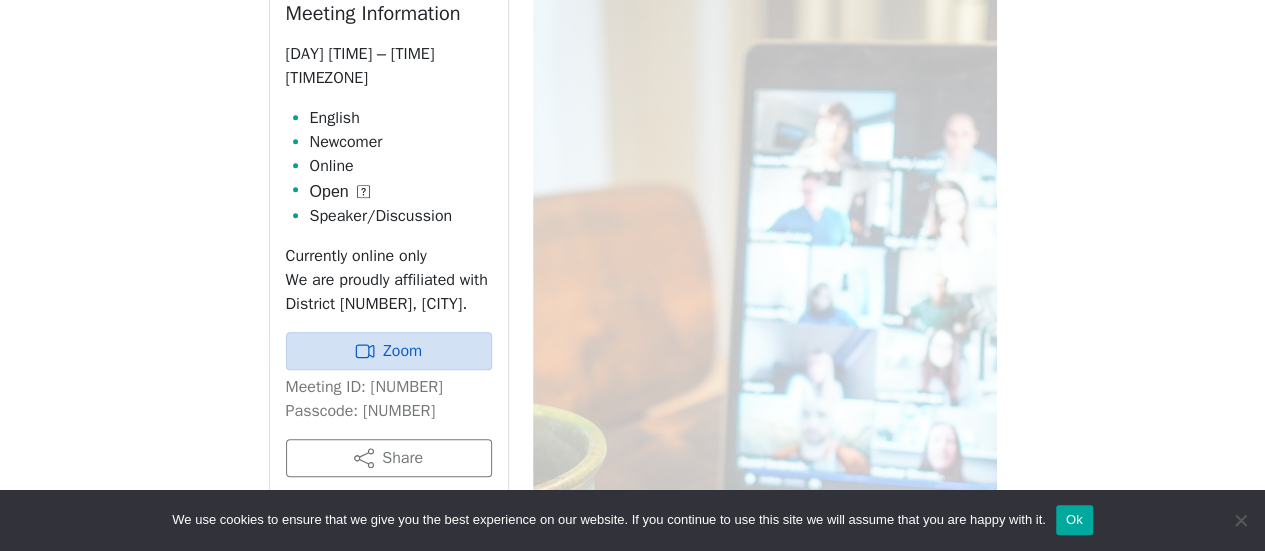 scroll, scrollTop: 987, scrollLeft: 0, axis: vertical 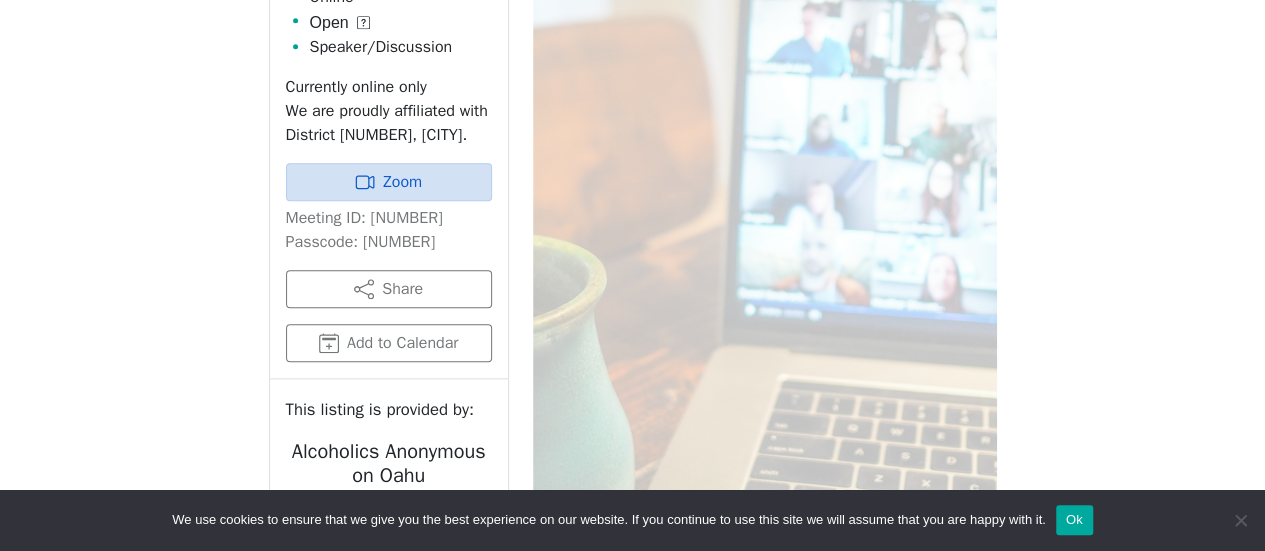 drag, startPoint x: 356, startPoint y: 241, endPoint x: 465, endPoint y: 235, distance: 109.165016 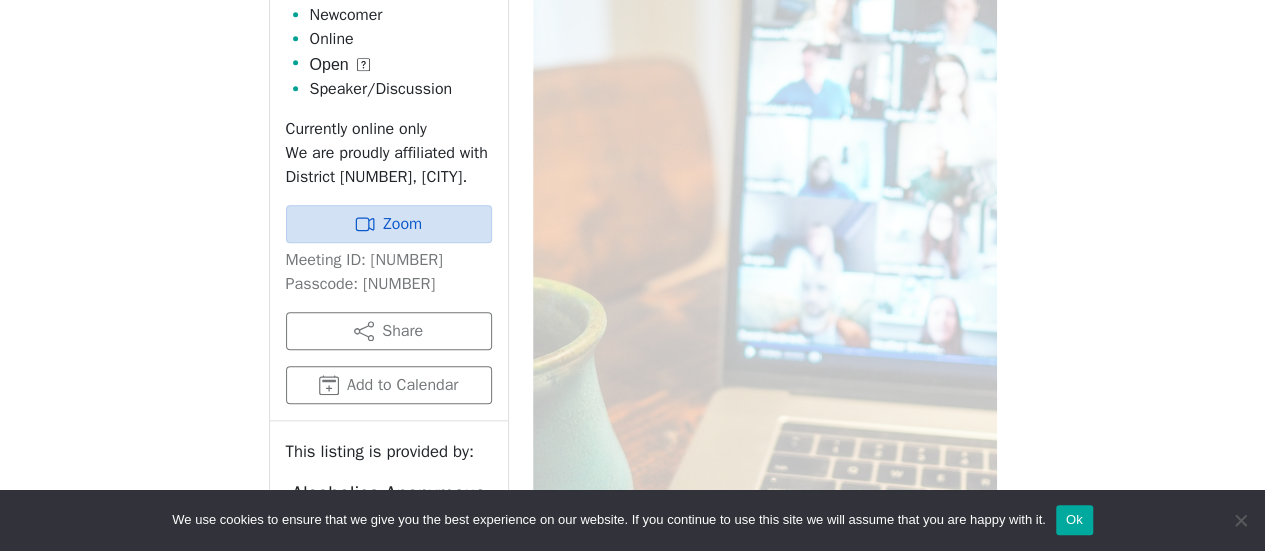 scroll, scrollTop: 987, scrollLeft: 0, axis: vertical 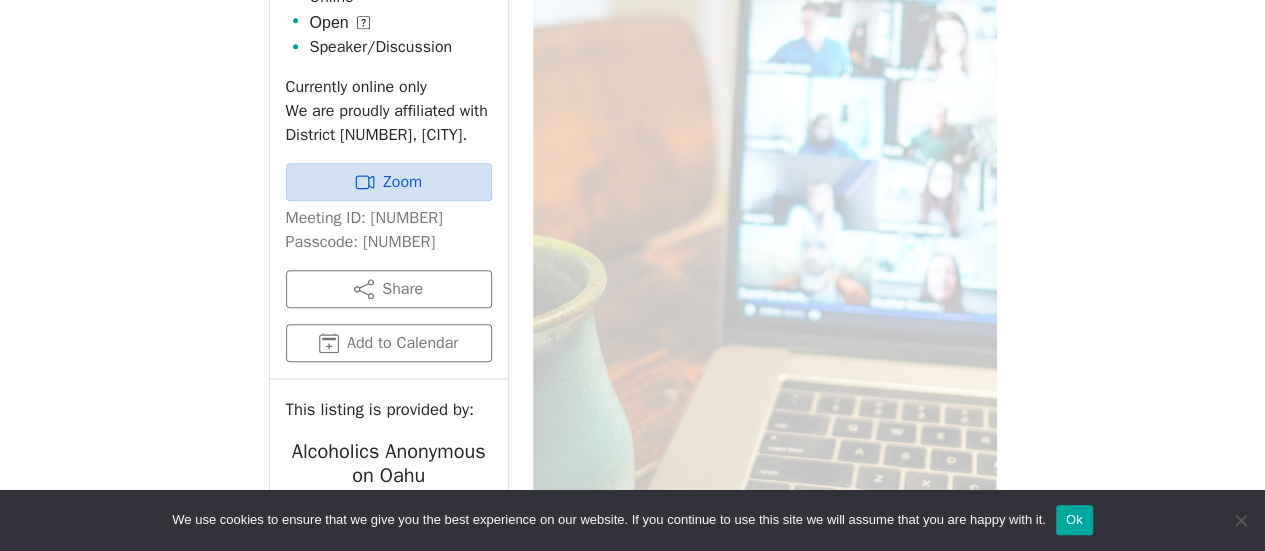 click on "Meeting ID: 889 381 5972 Passcode: 511001" at bounding box center (389, 230) 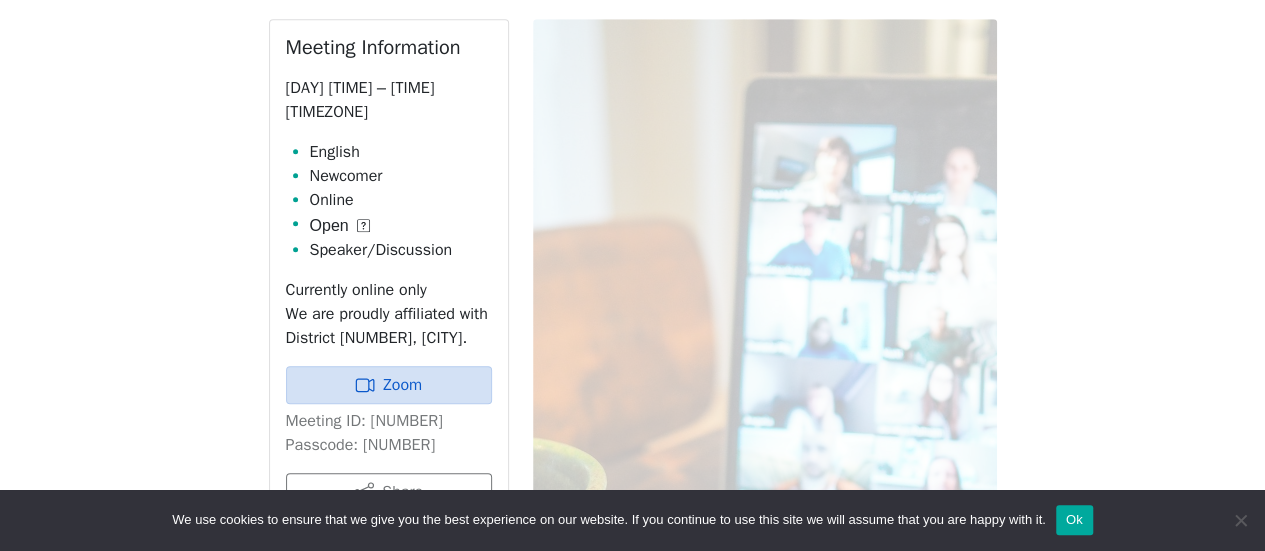 scroll, scrollTop: 787, scrollLeft: 0, axis: vertical 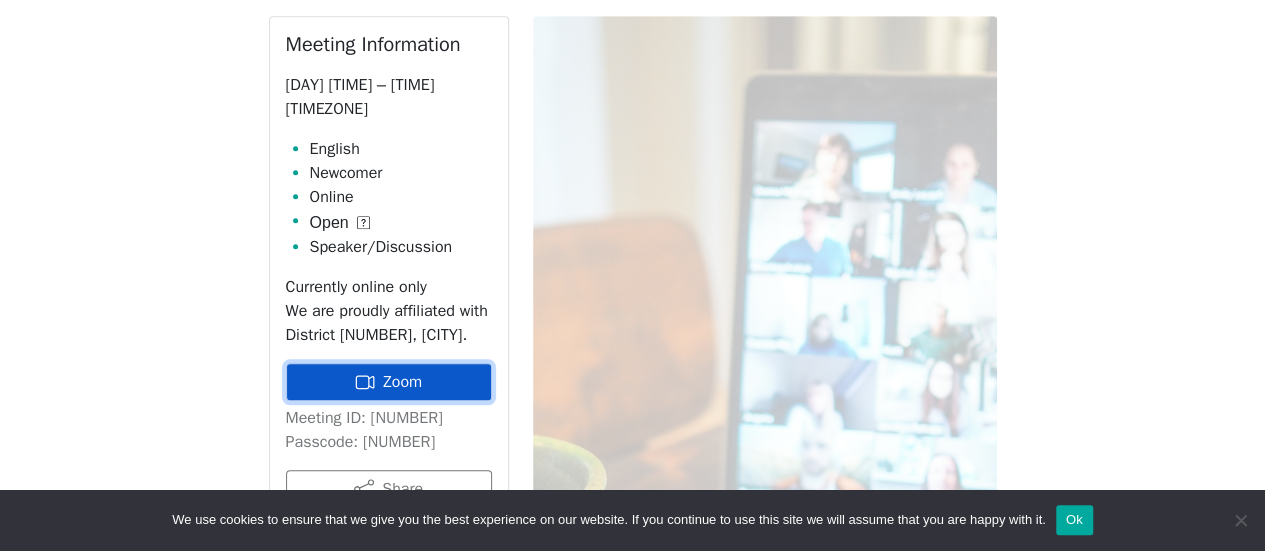 click on "Zoom" at bounding box center (389, 382) 